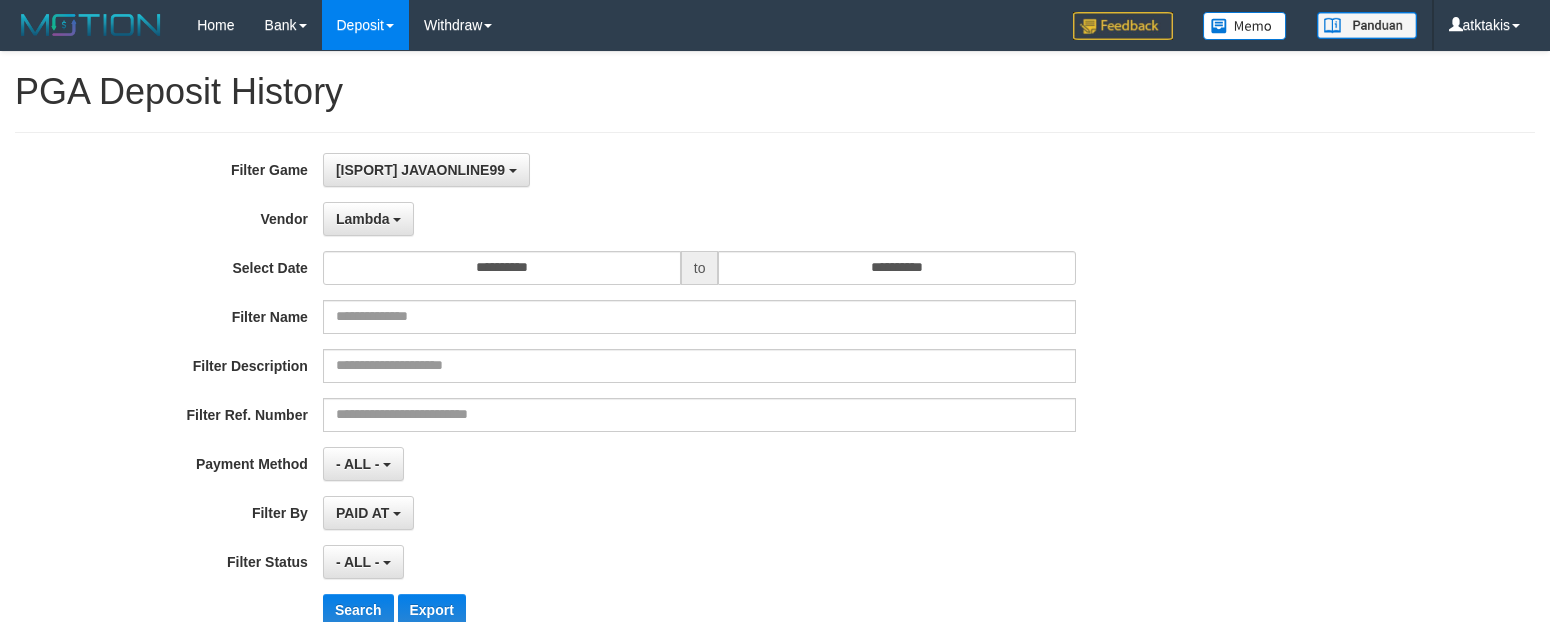 select on "**********" 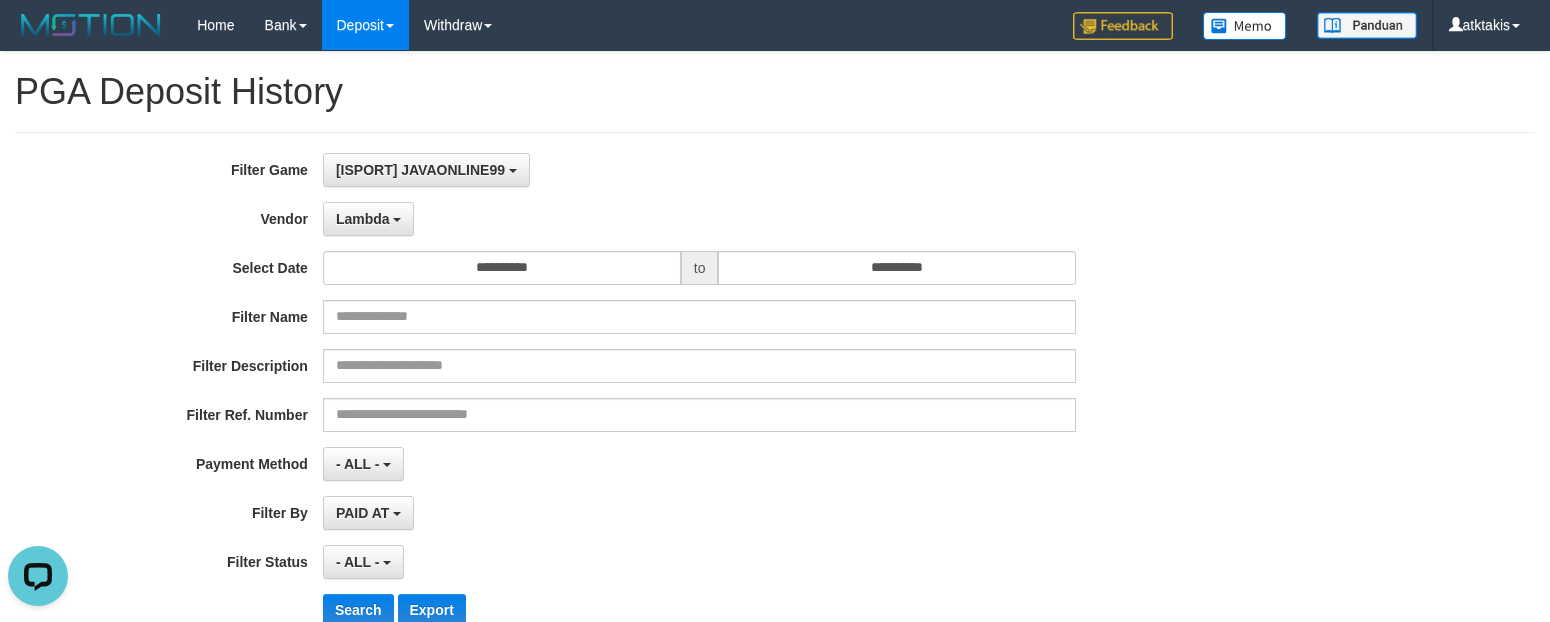 scroll, scrollTop: 0, scrollLeft: 0, axis: both 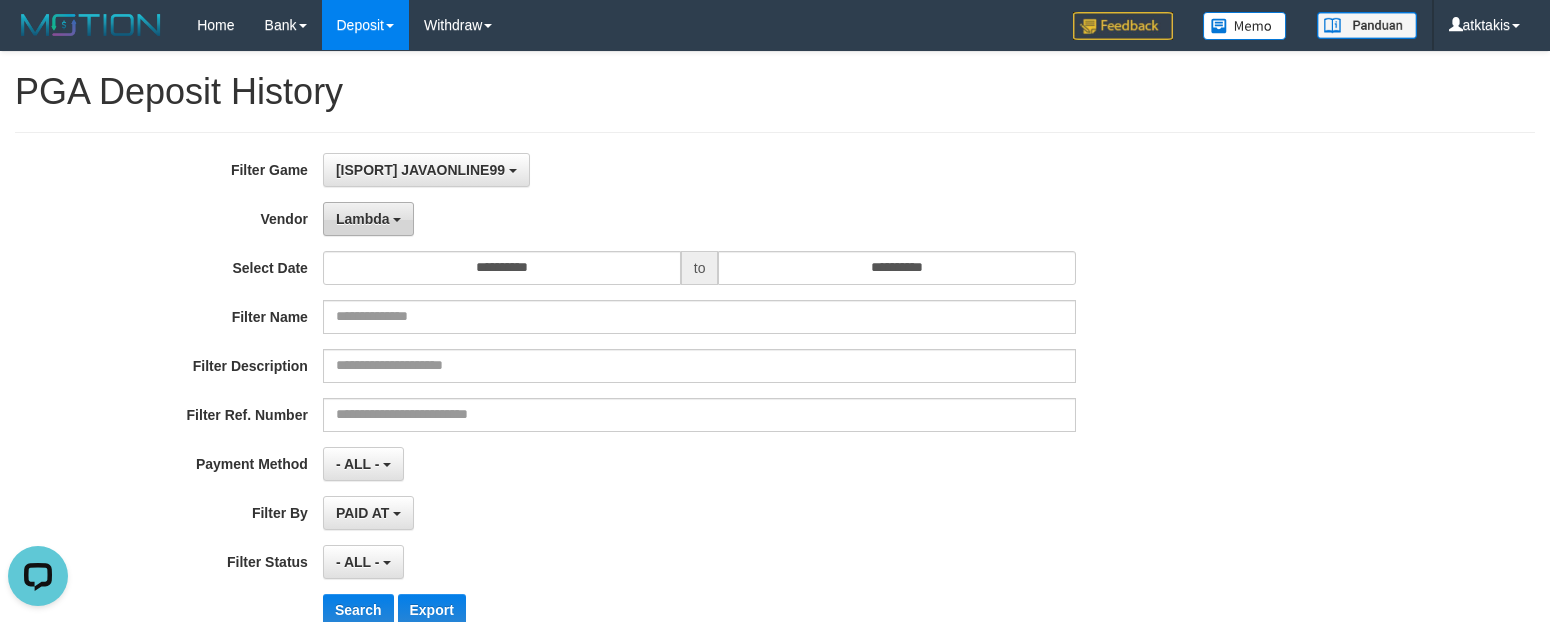 click on "Lambda" at bounding box center [369, 219] 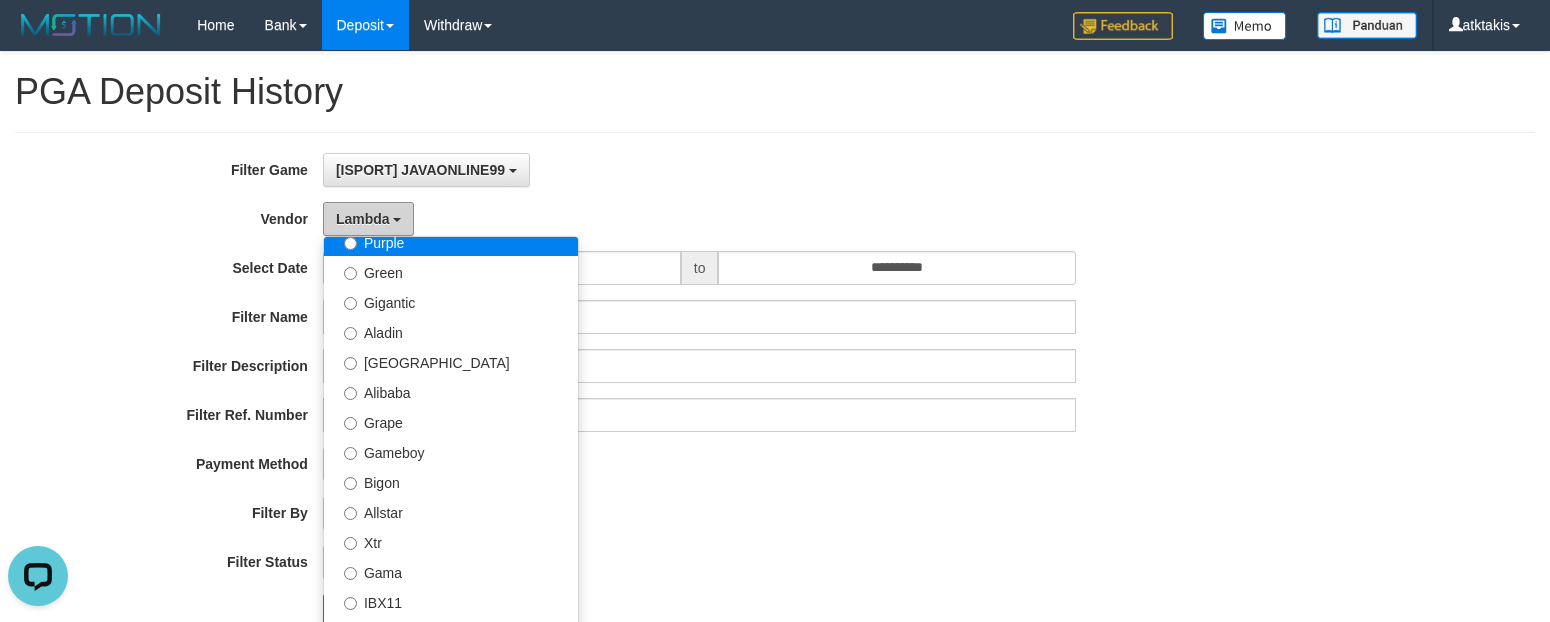 scroll, scrollTop: 0, scrollLeft: 0, axis: both 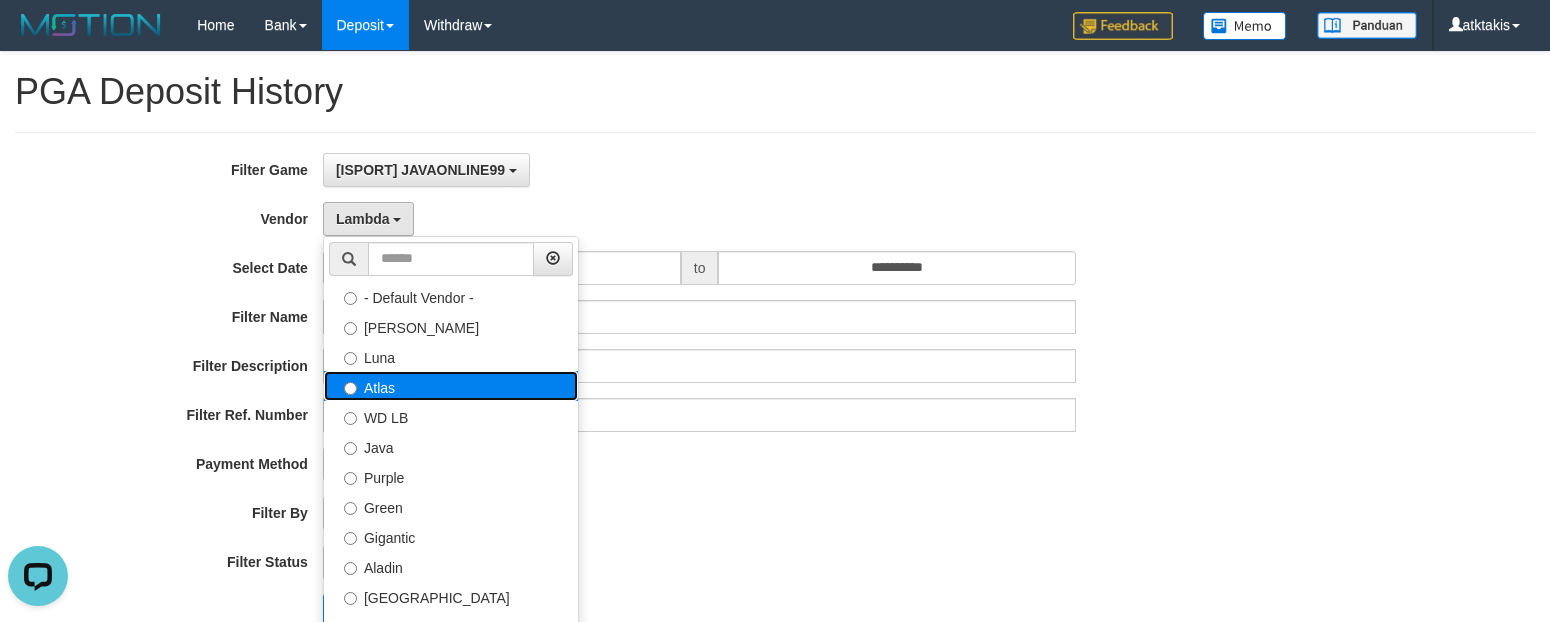 click on "Atlas" at bounding box center (451, 386) 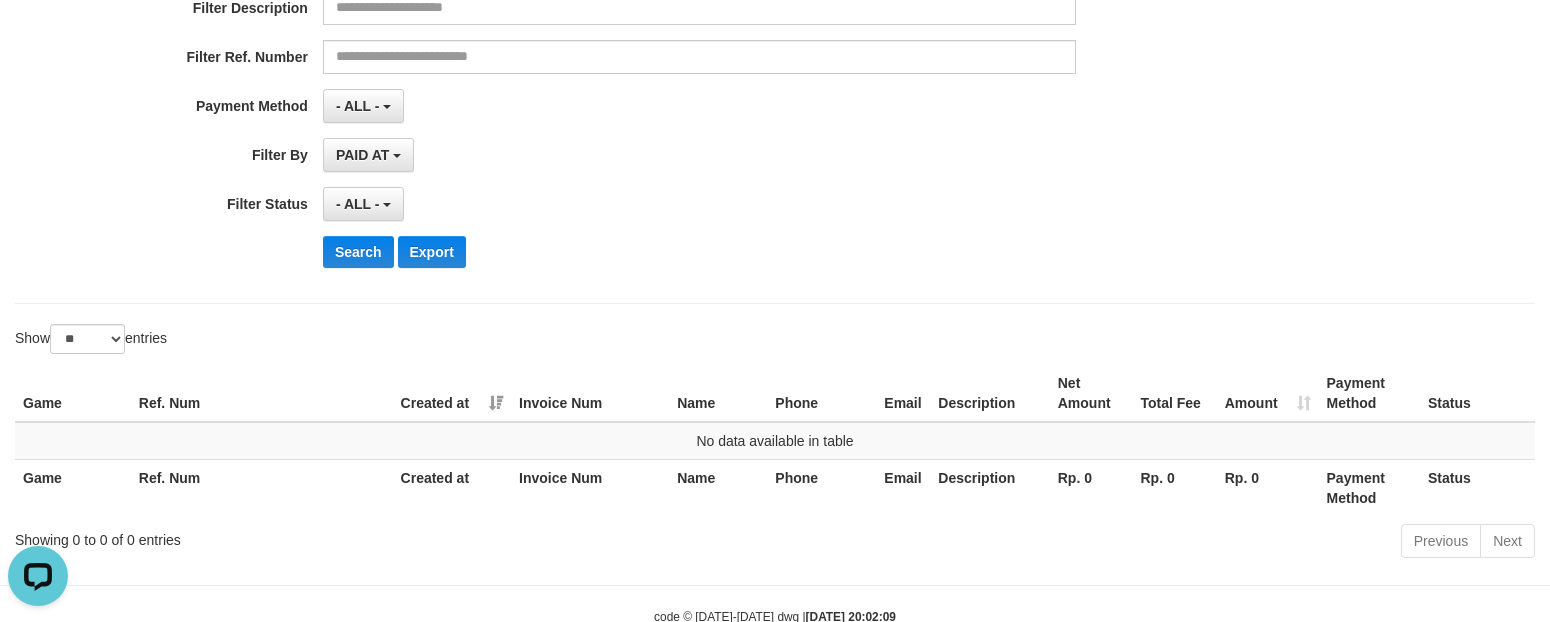 scroll, scrollTop: 375, scrollLeft: 0, axis: vertical 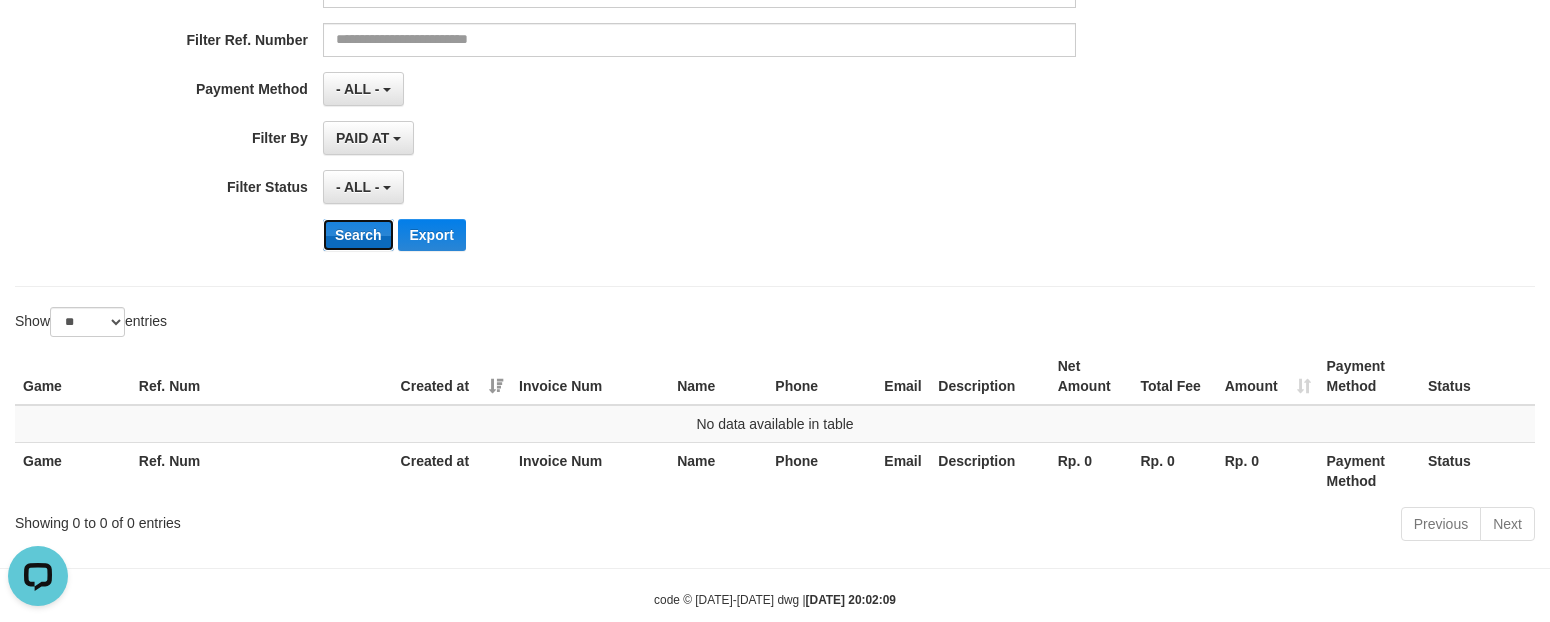 click on "Search" at bounding box center (358, 235) 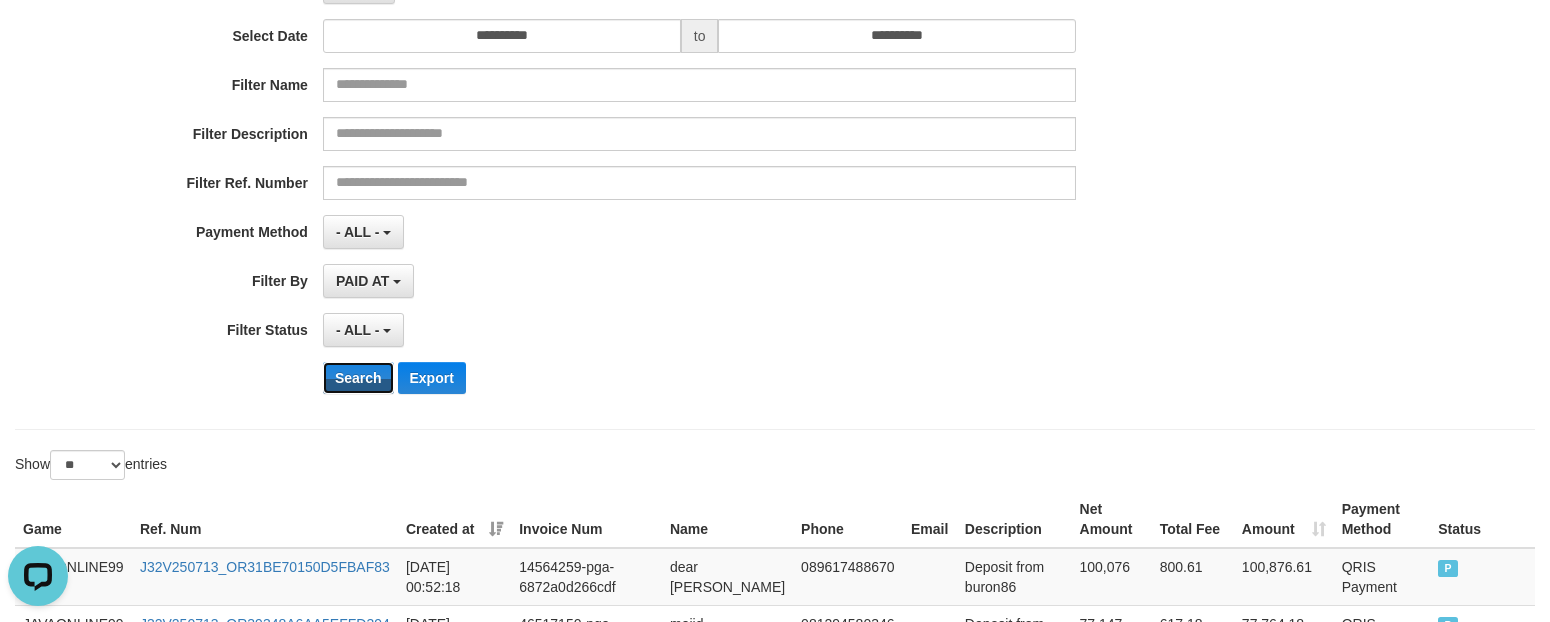 scroll, scrollTop: 0, scrollLeft: 0, axis: both 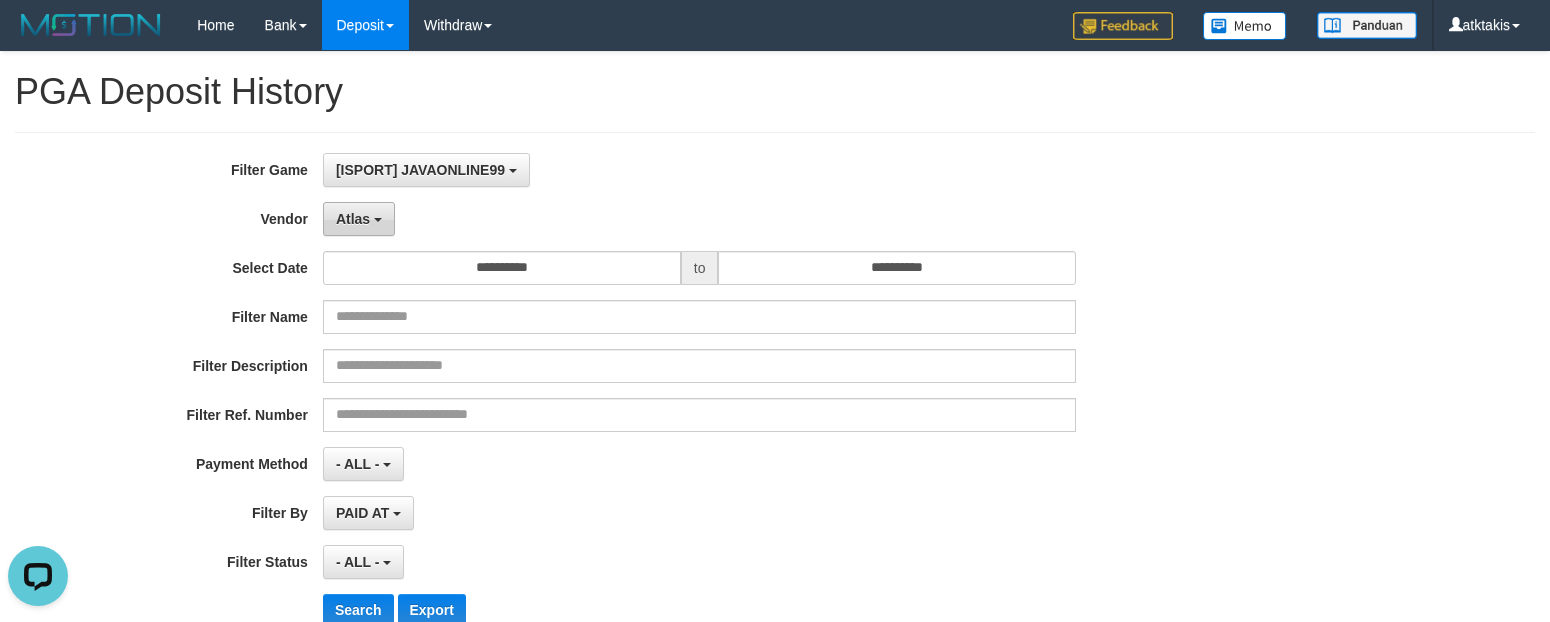 click on "Atlas" at bounding box center [359, 219] 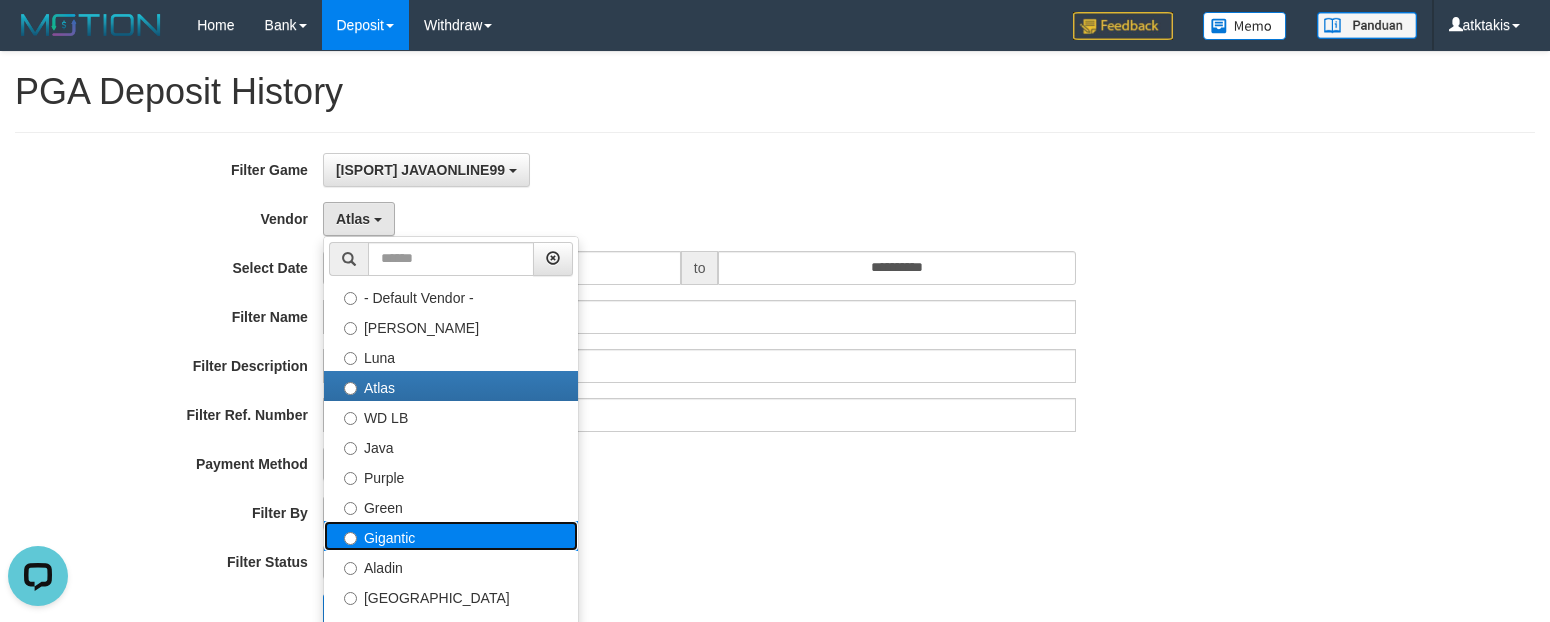click on "Gigantic" at bounding box center [451, 536] 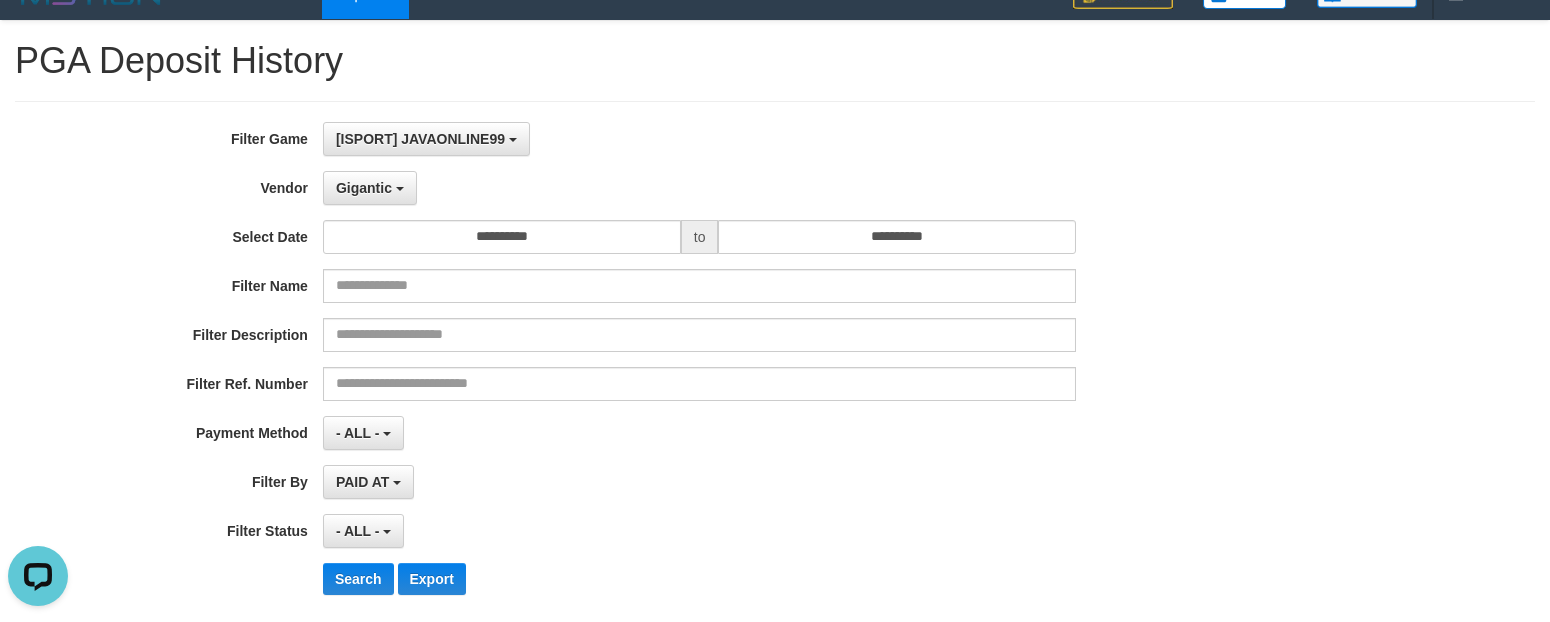 scroll, scrollTop: 375, scrollLeft: 0, axis: vertical 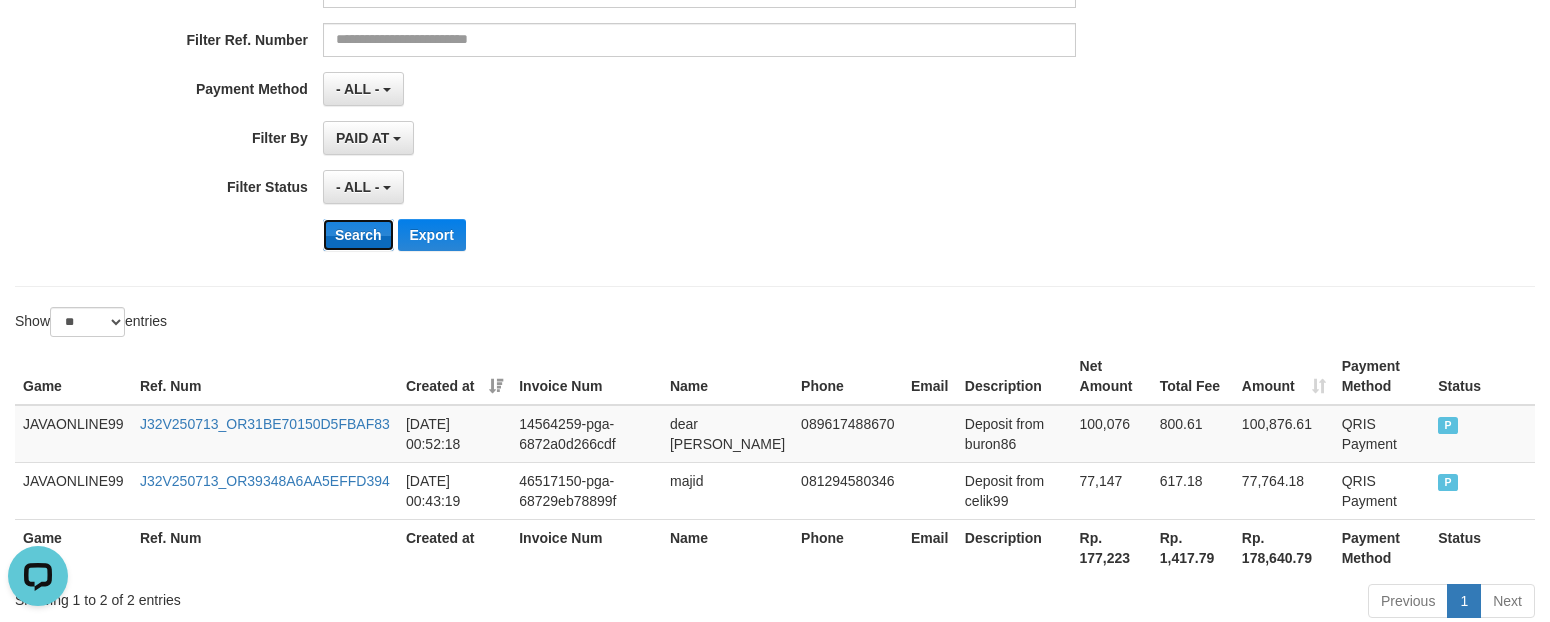 click on "Search" at bounding box center (358, 235) 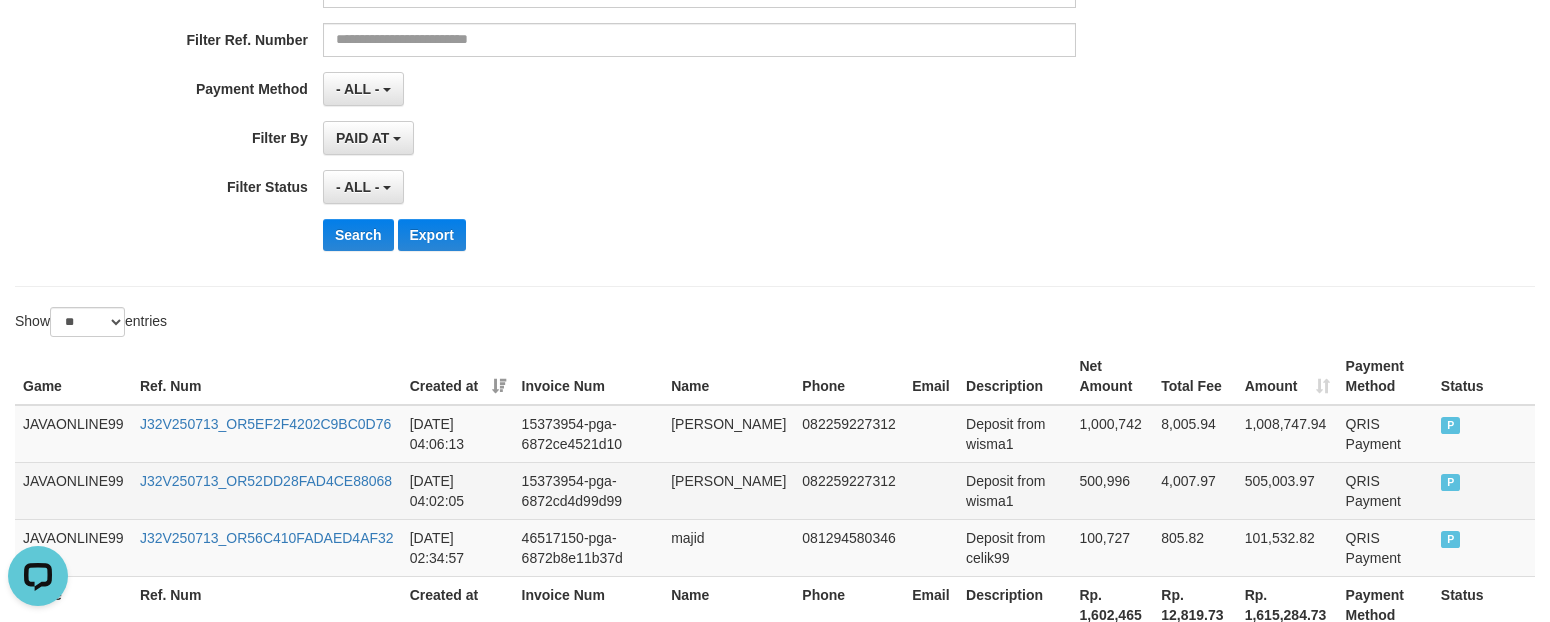 drag, startPoint x: 678, startPoint y: 482, endPoint x: 736, endPoint y: 501, distance: 61.03278 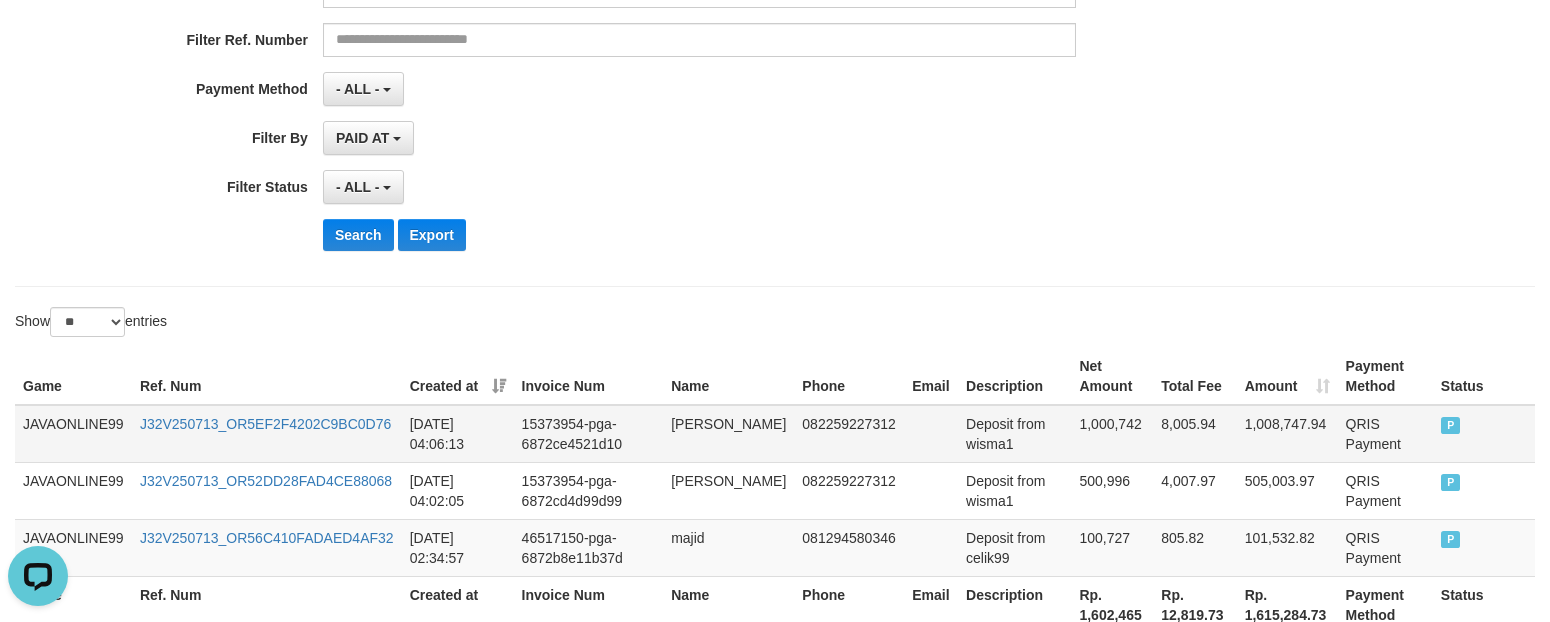 copy on "[PERSON_NAME]" 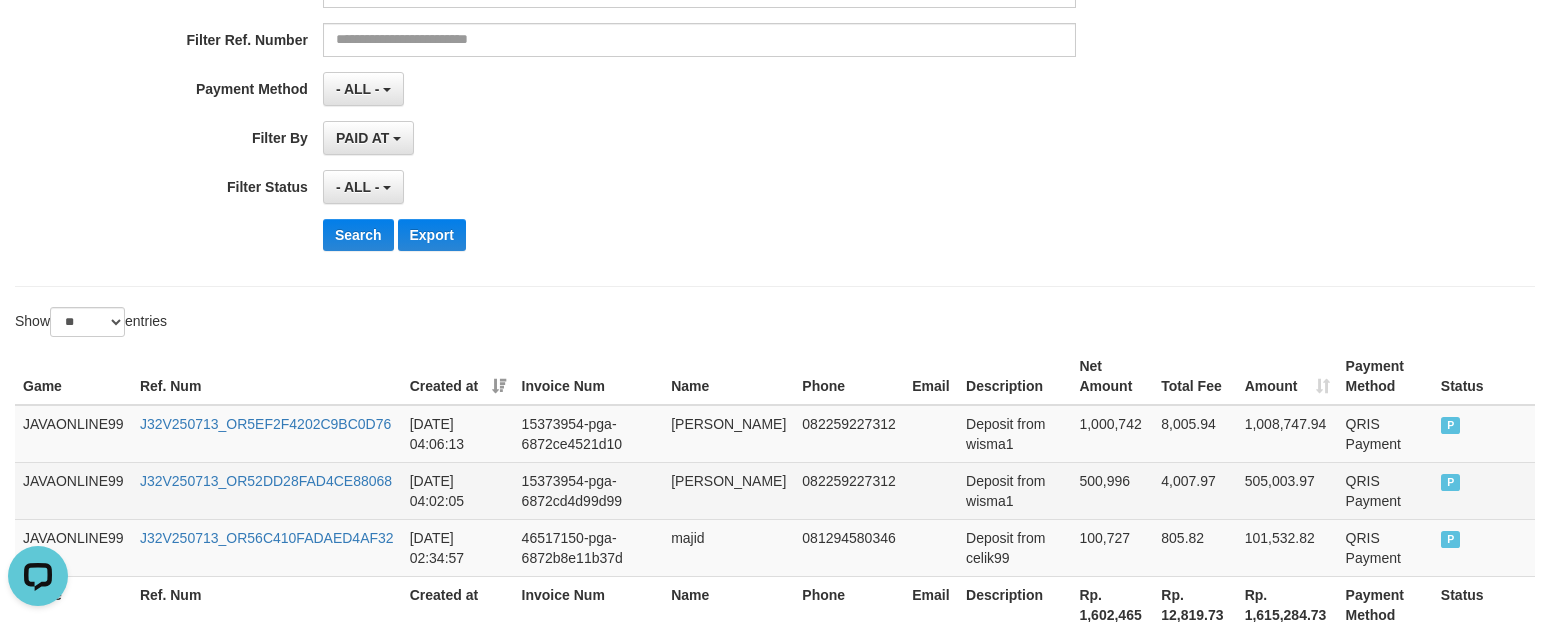 click on "Deposit from wisma1" at bounding box center (1014, 490) 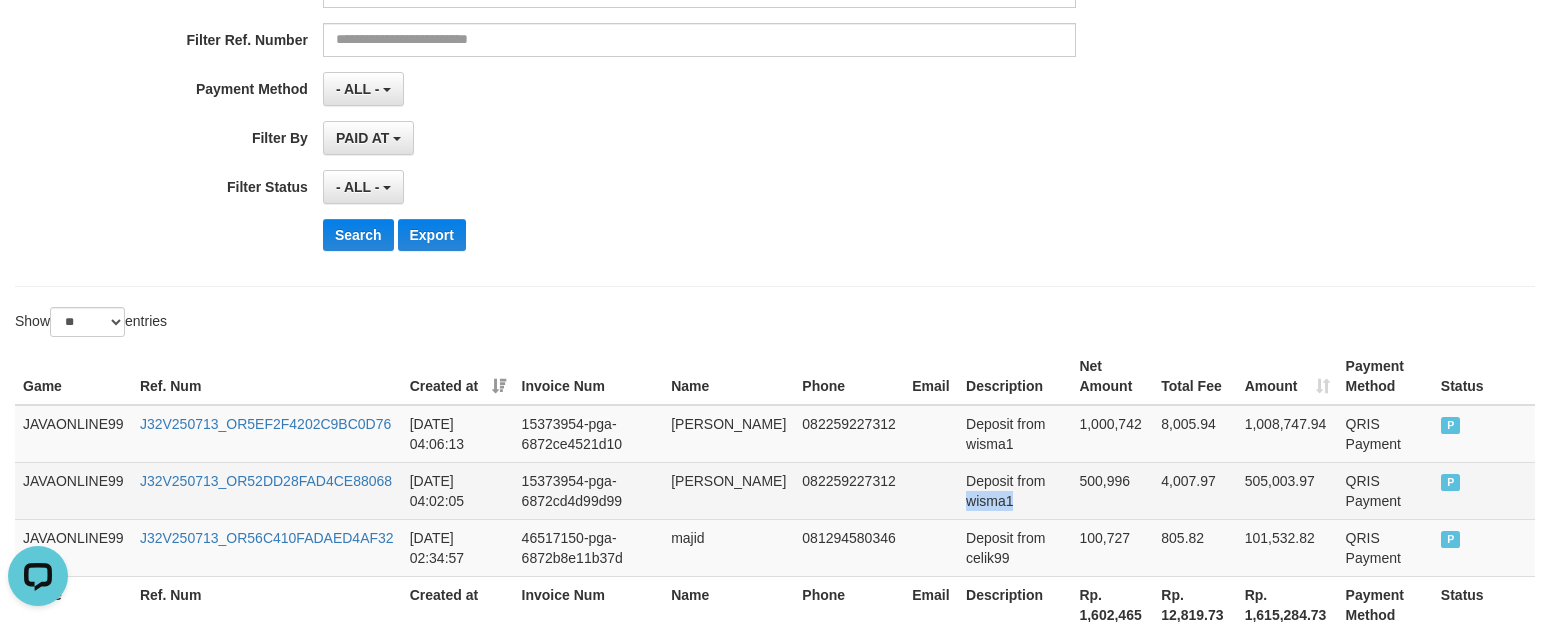 click on "Deposit from wisma1" at bounding box center [1014, 490] 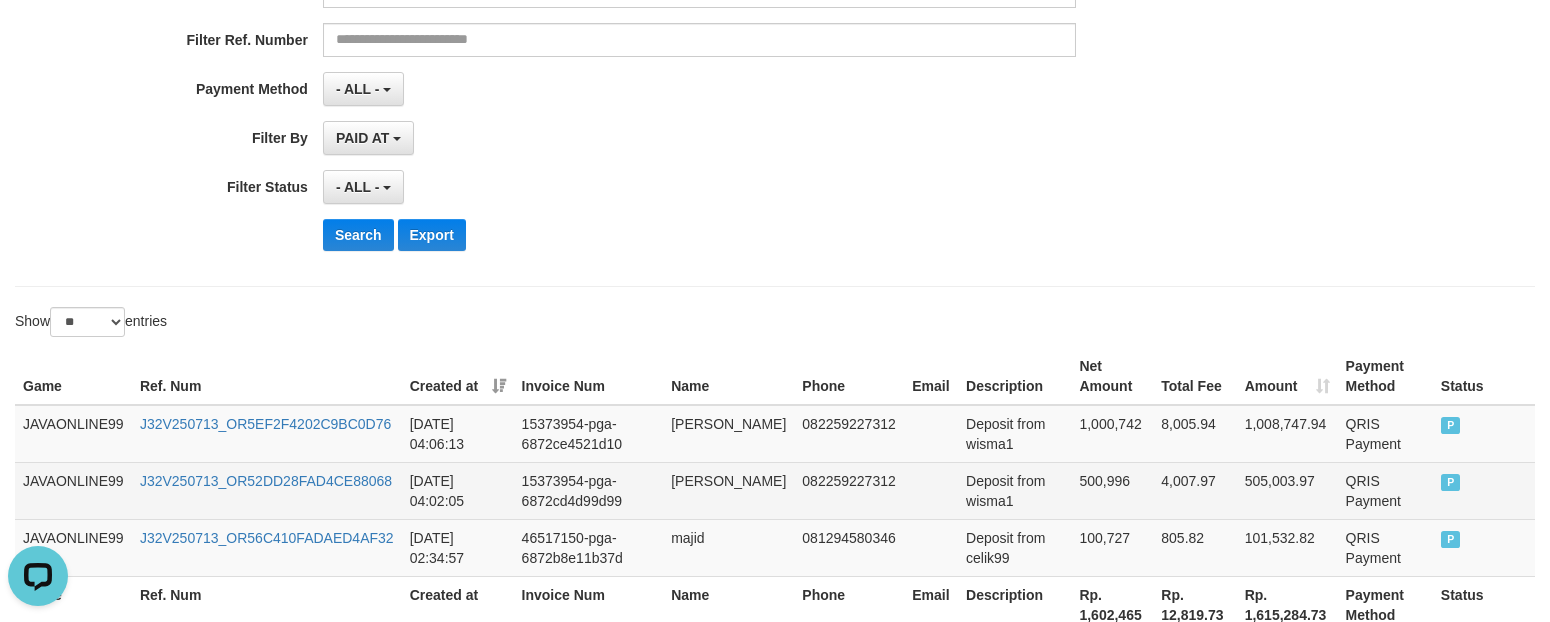 click on "500,996" at bounding box center [1112, 490] 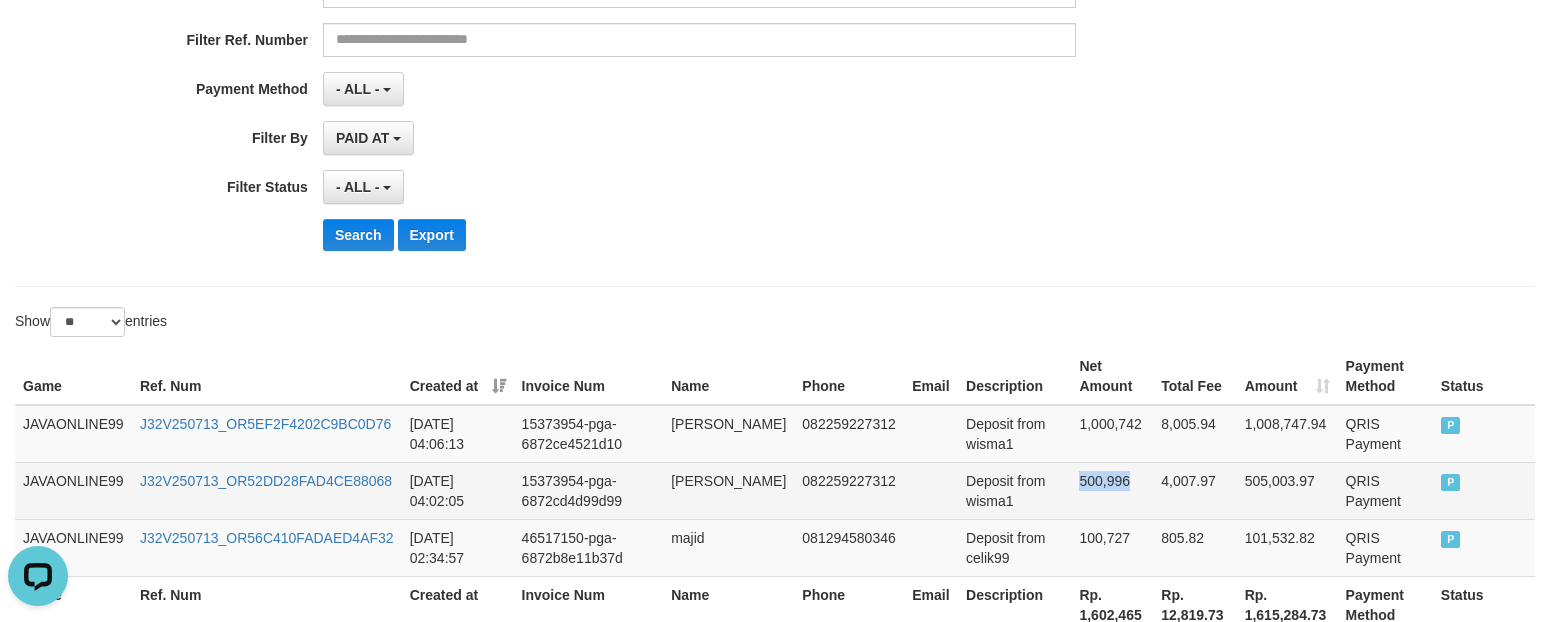 click on "500,996" at bounding box center [1112, 490] 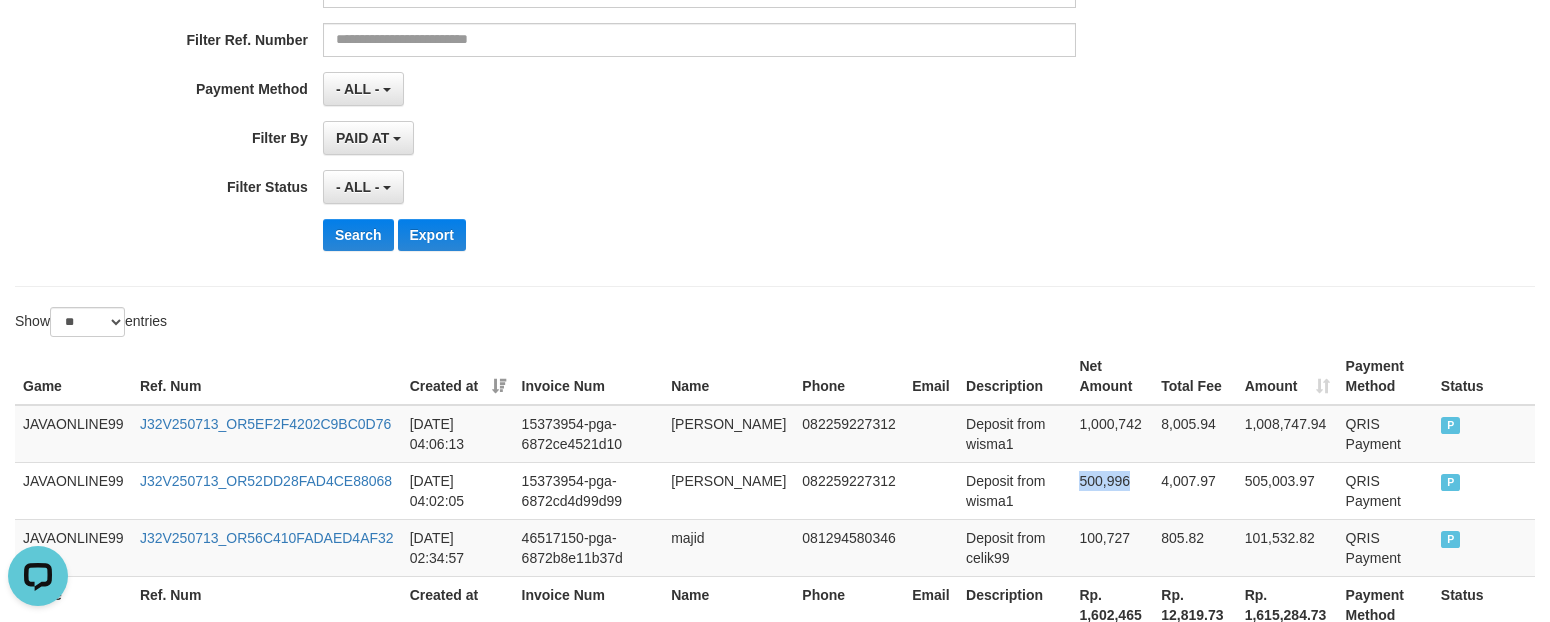 copy on "500,996" 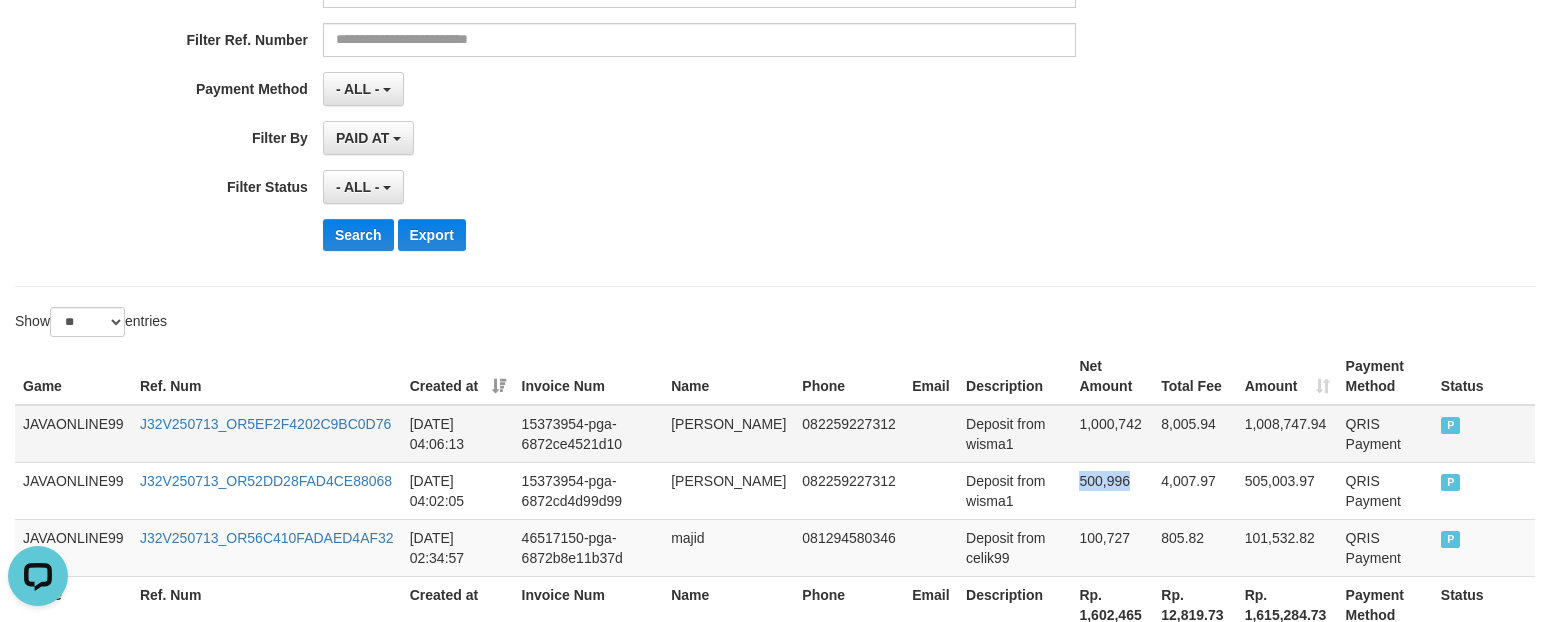 drag, startPoint x: 681, startPoint y: 421, endPoint x: 738, endPoint y: 452, distance: 64.884514 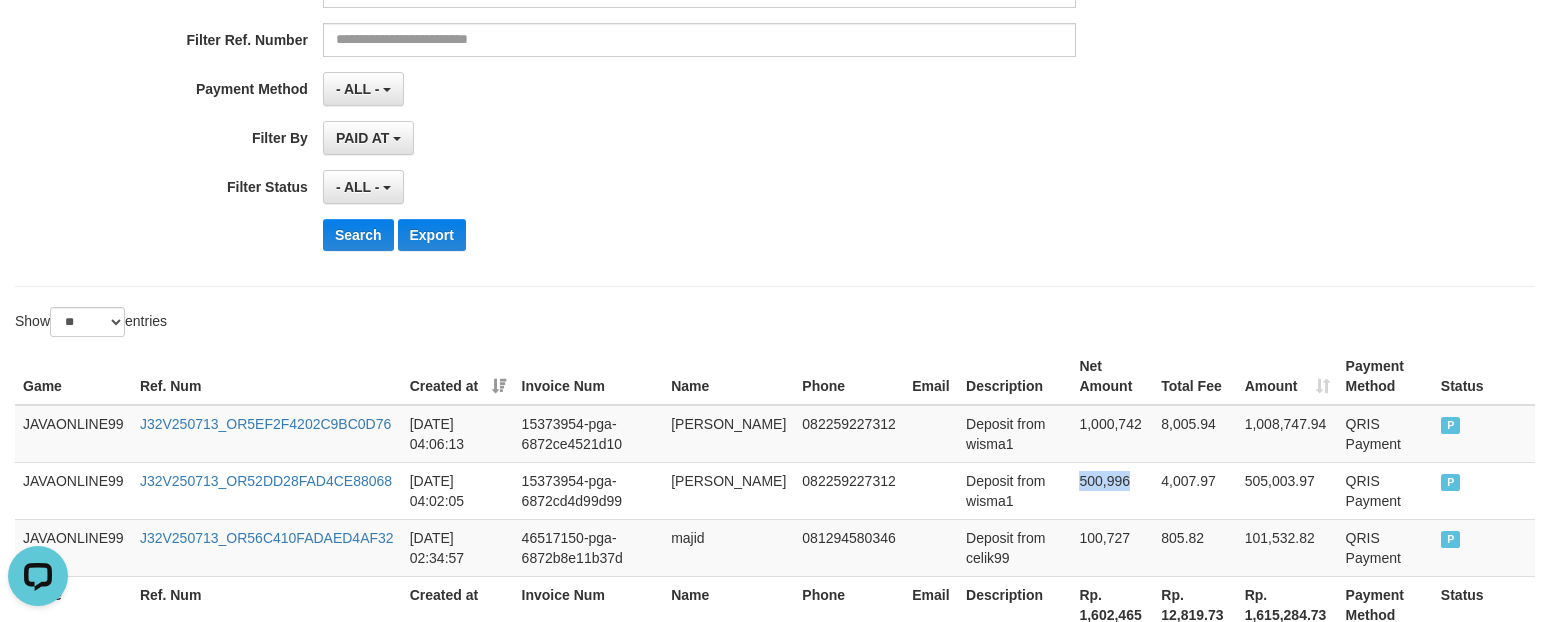 copy on "[PERSON_NAME]" 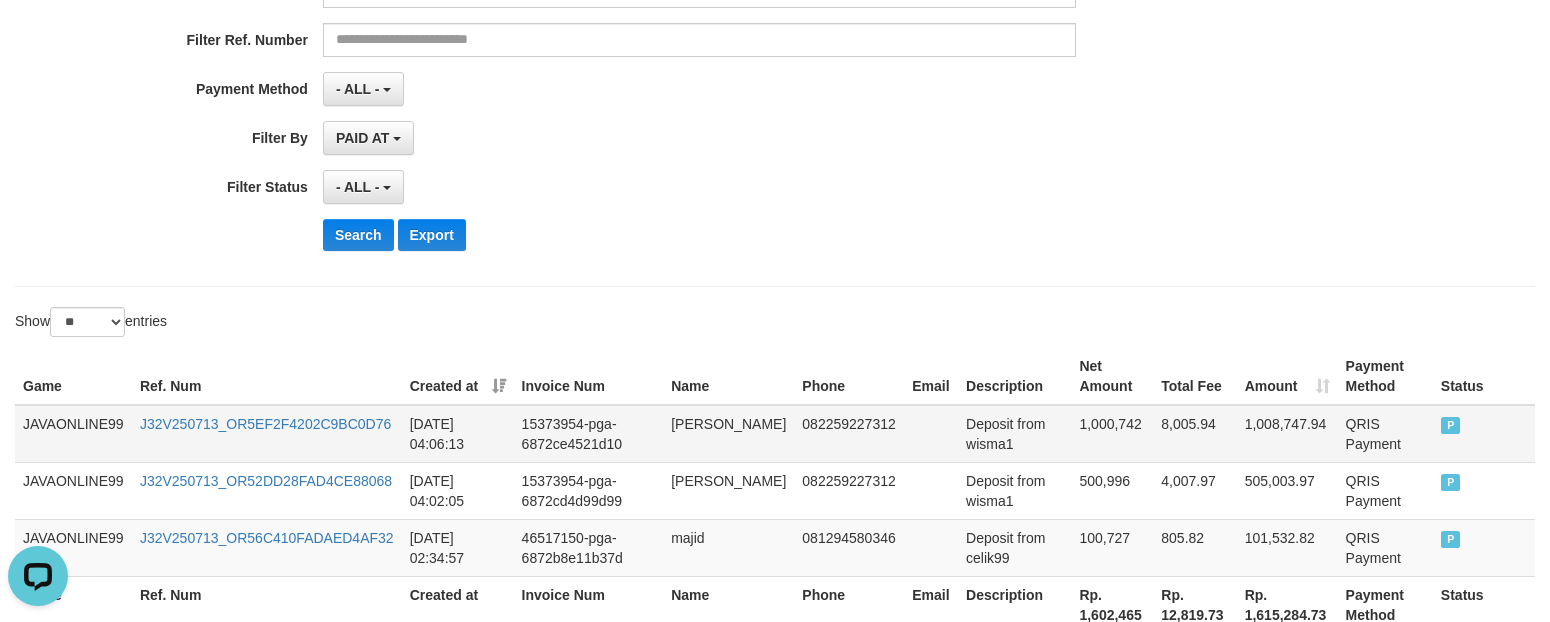 click on "1,000,742" at bounding box center [1112, 434] 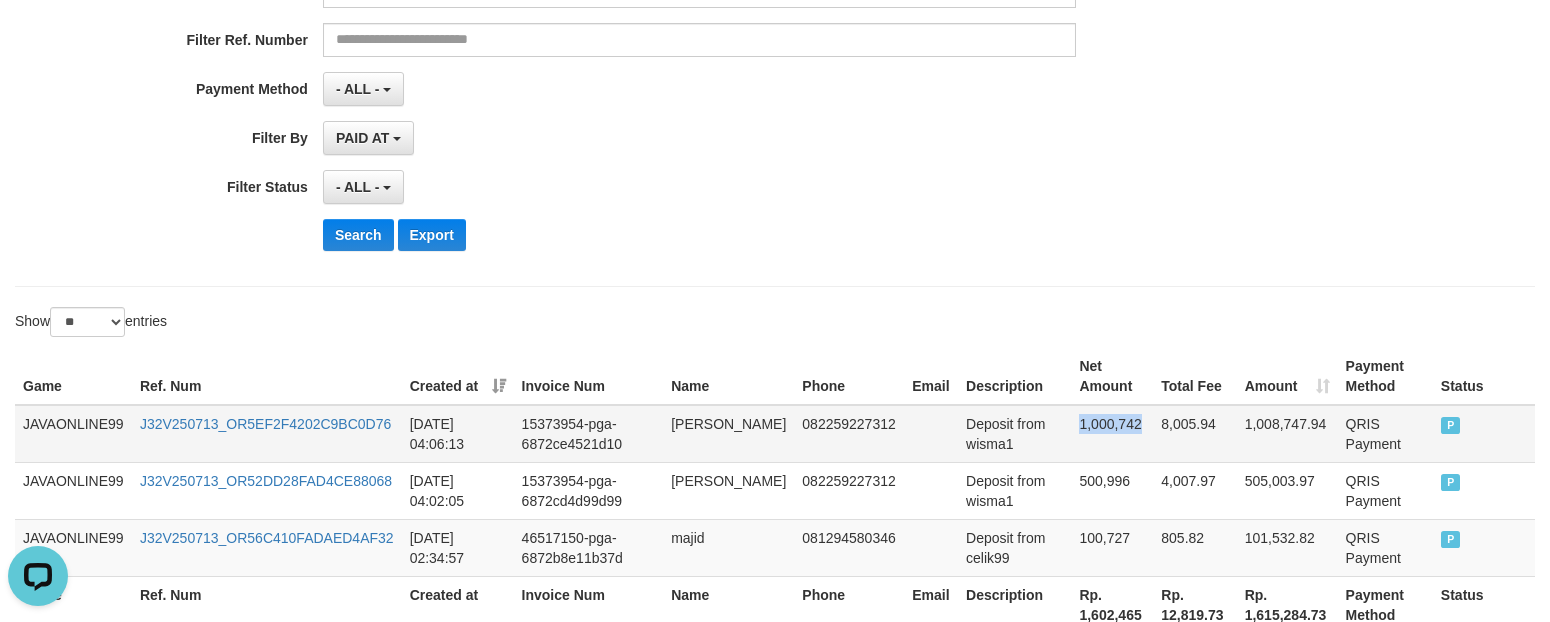 click on "1,000,742" at bounding box center [1112, 434] 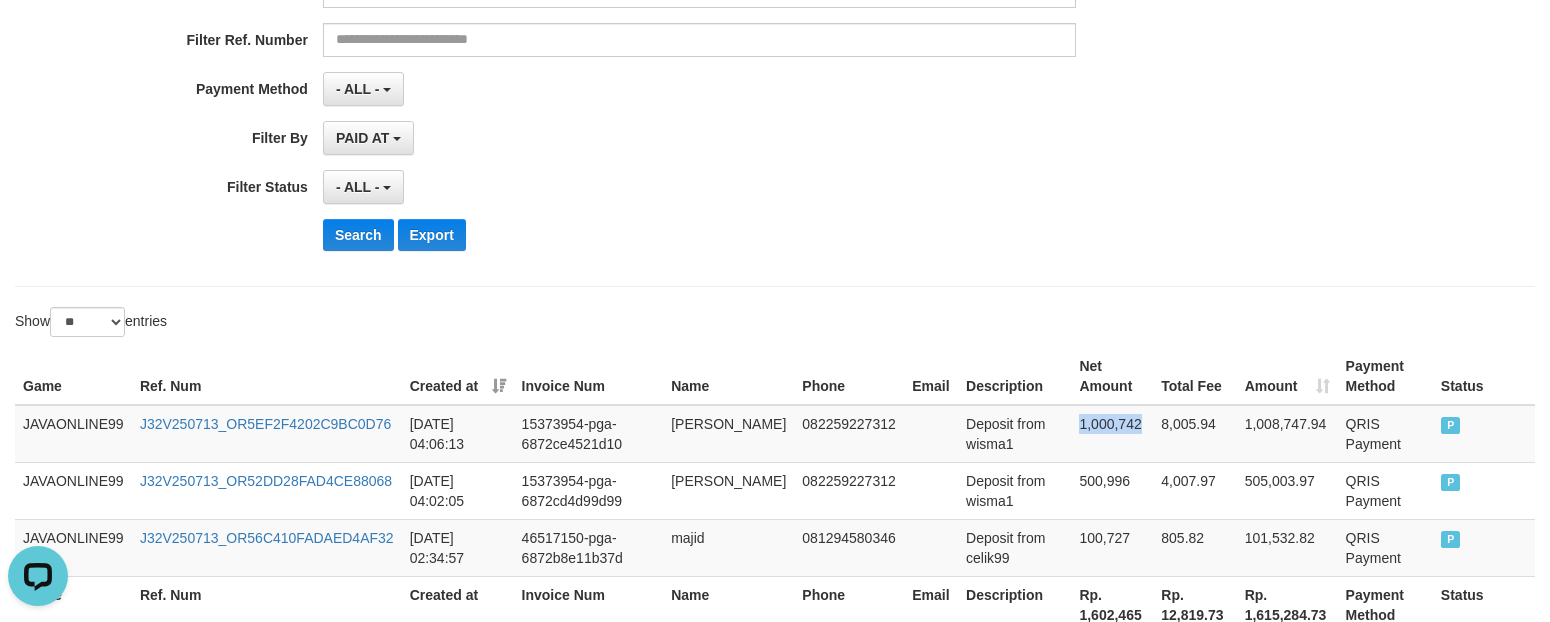 copy on "1,000,742" 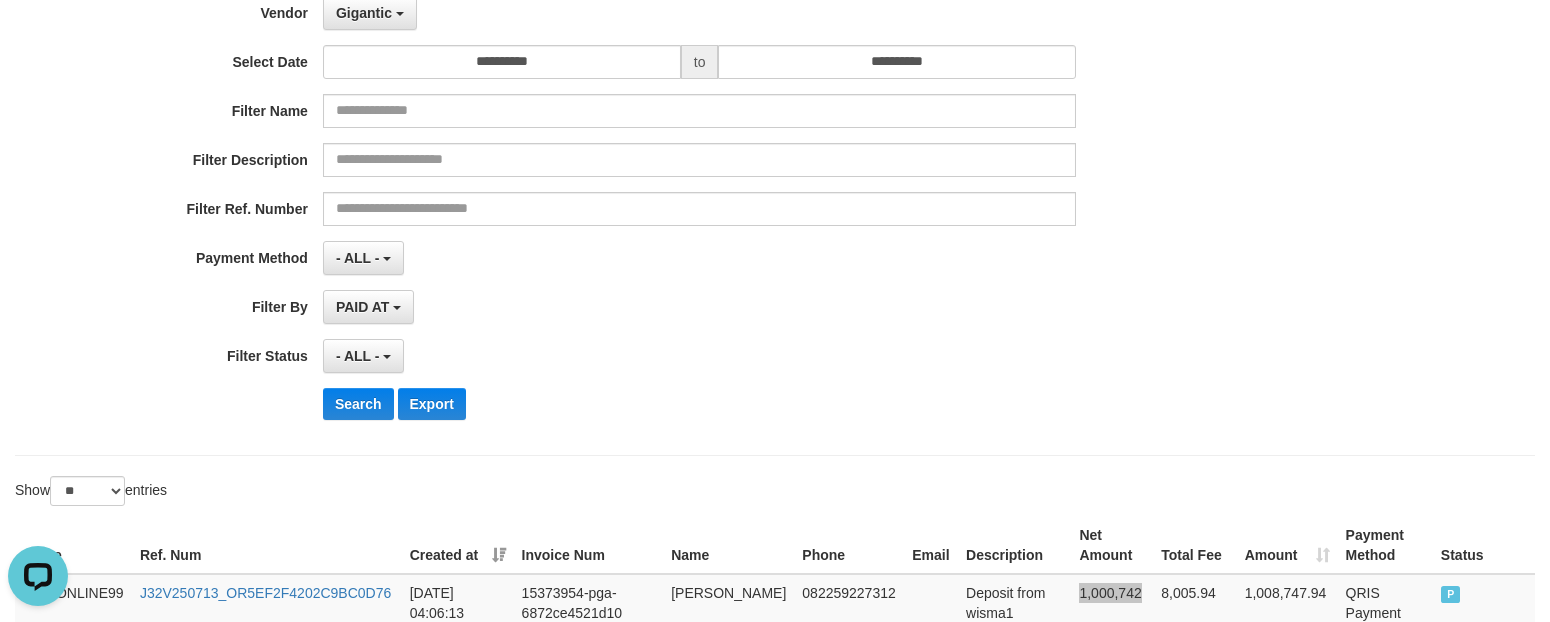 scroll, scrollTop: 0, scrollLeft: 0, axis: both 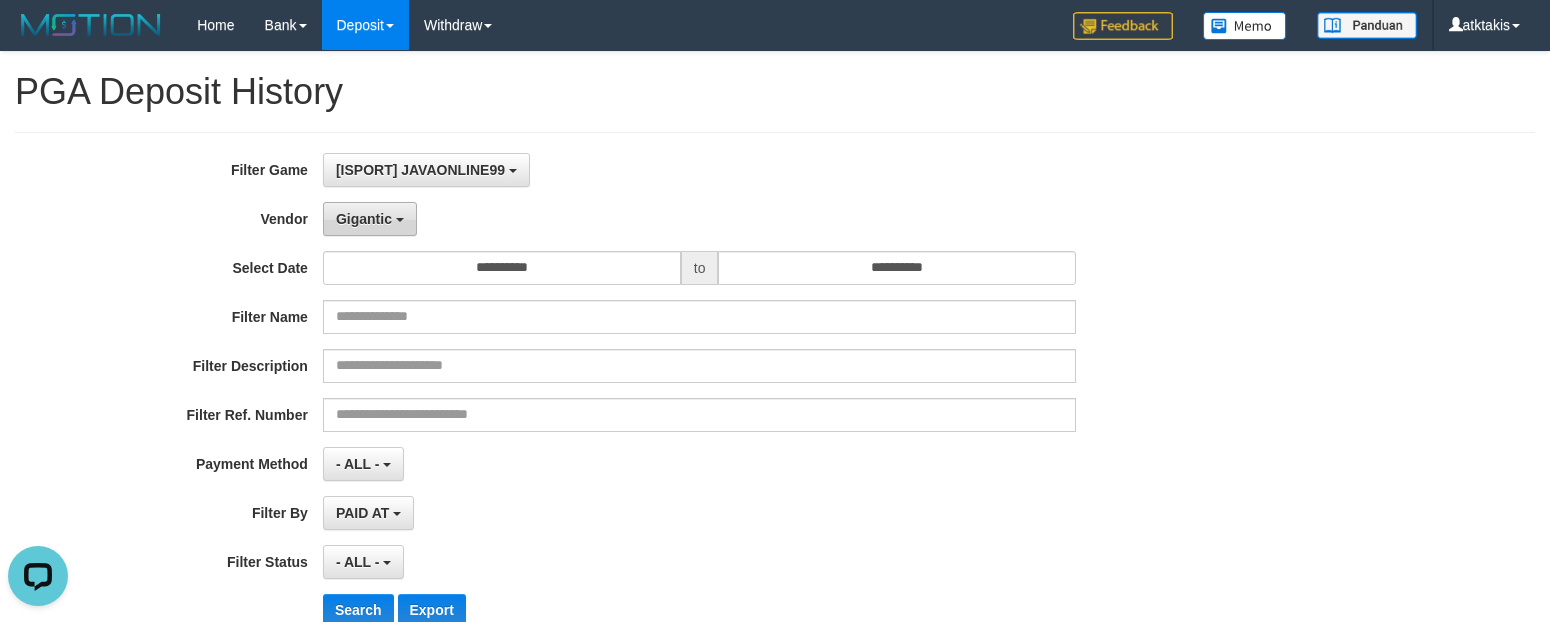 click on "Gigantic" at bounding box center [370, 219] 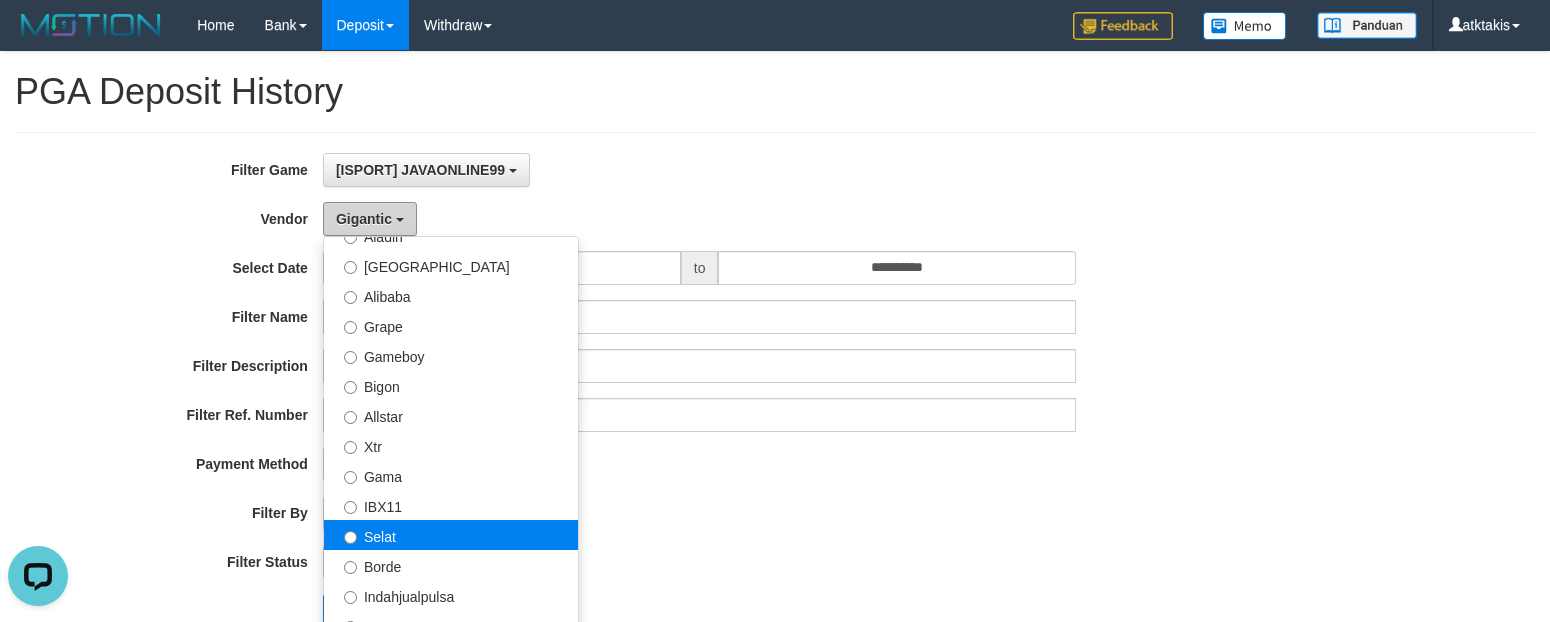 scroll, scrollTop: 375, scrollLeft: 0, axis: vertical 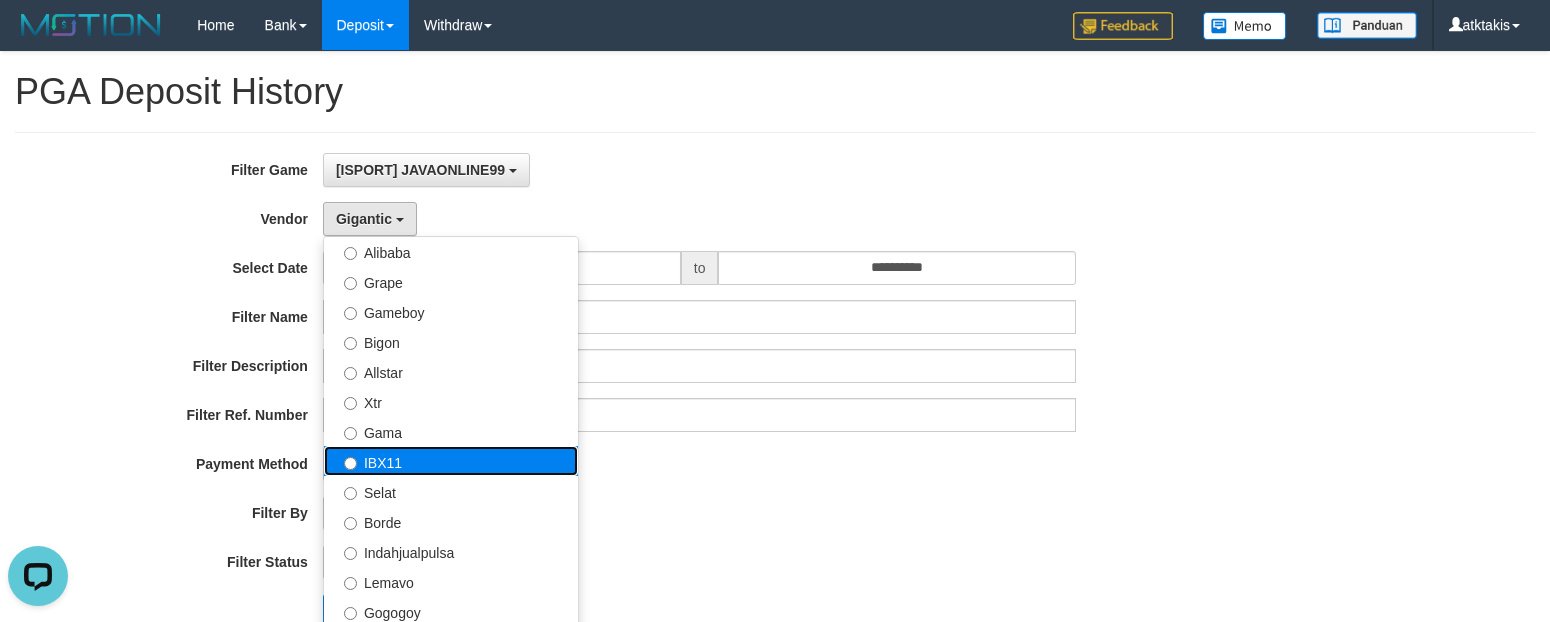 click on "IBX11" at bounding box center (451, 461) 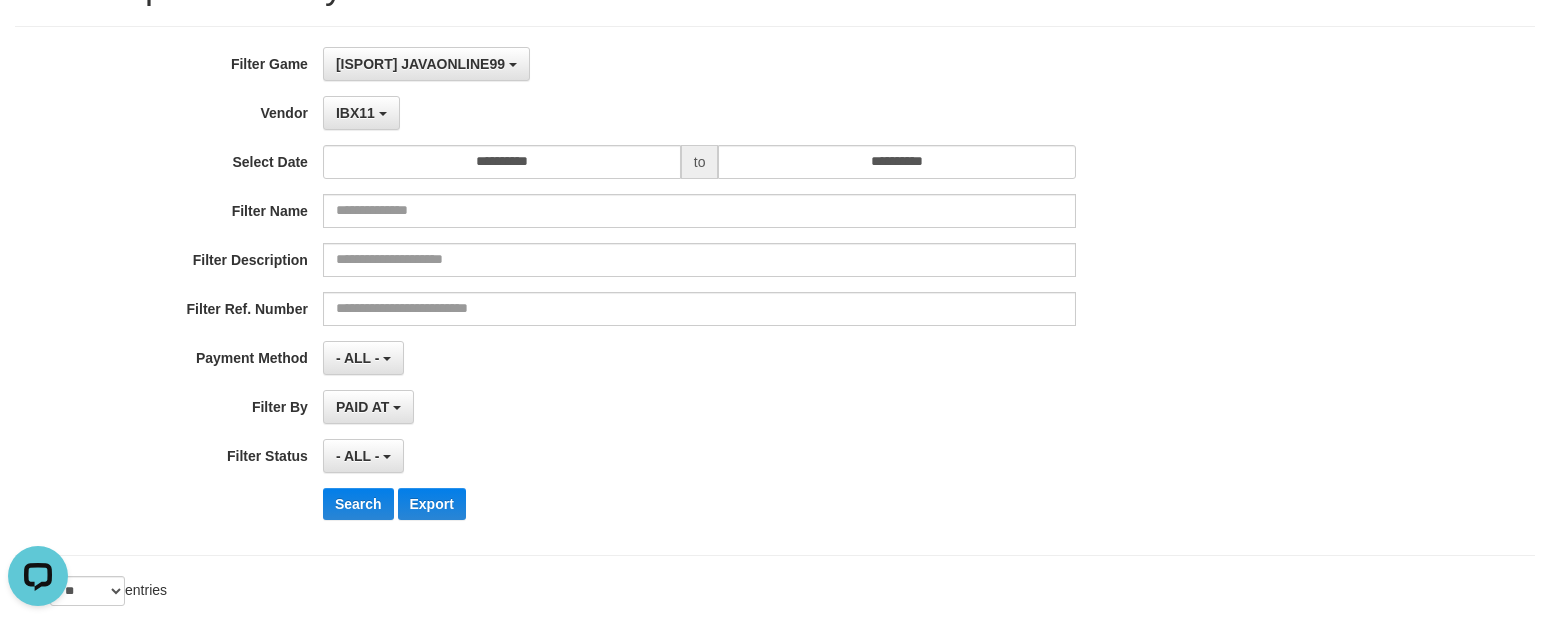 scroll, scrollTop: 375, scrollLeft: 0, axis: vertical 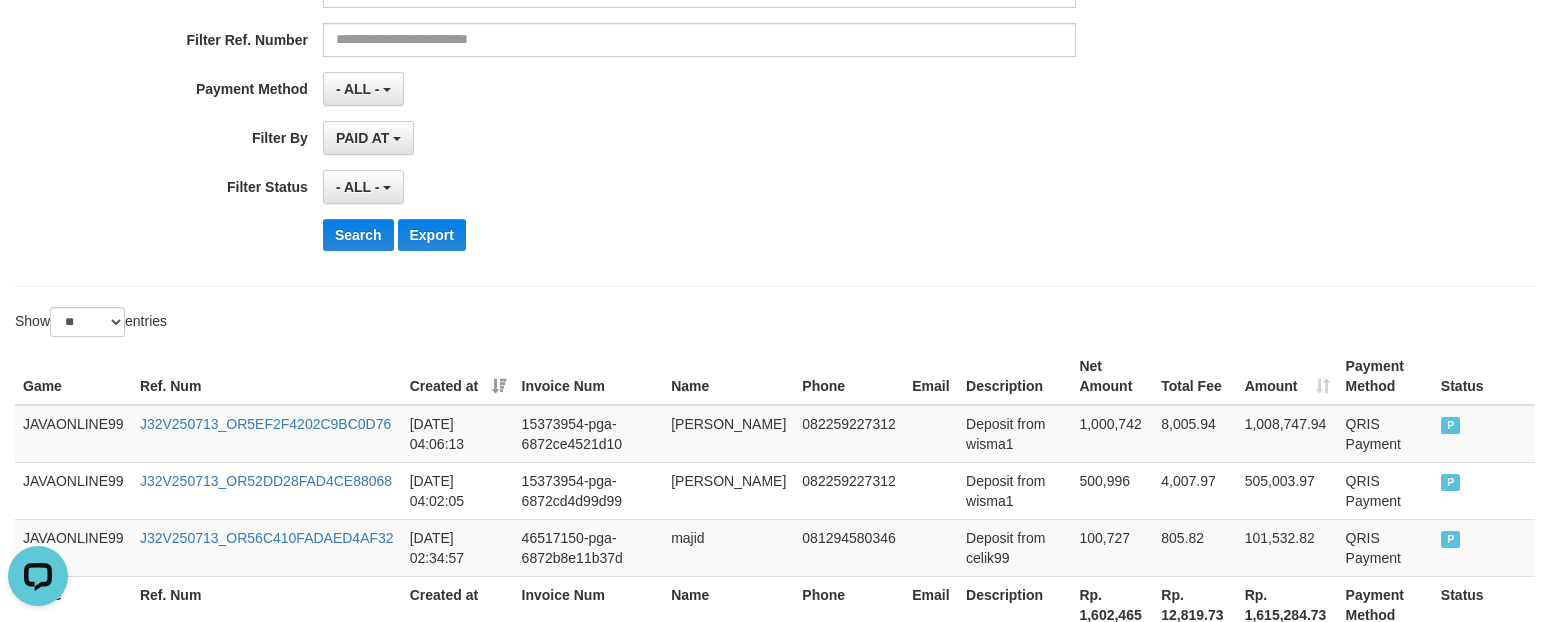 click on "Search
Export" at bounding box center [646, 235] 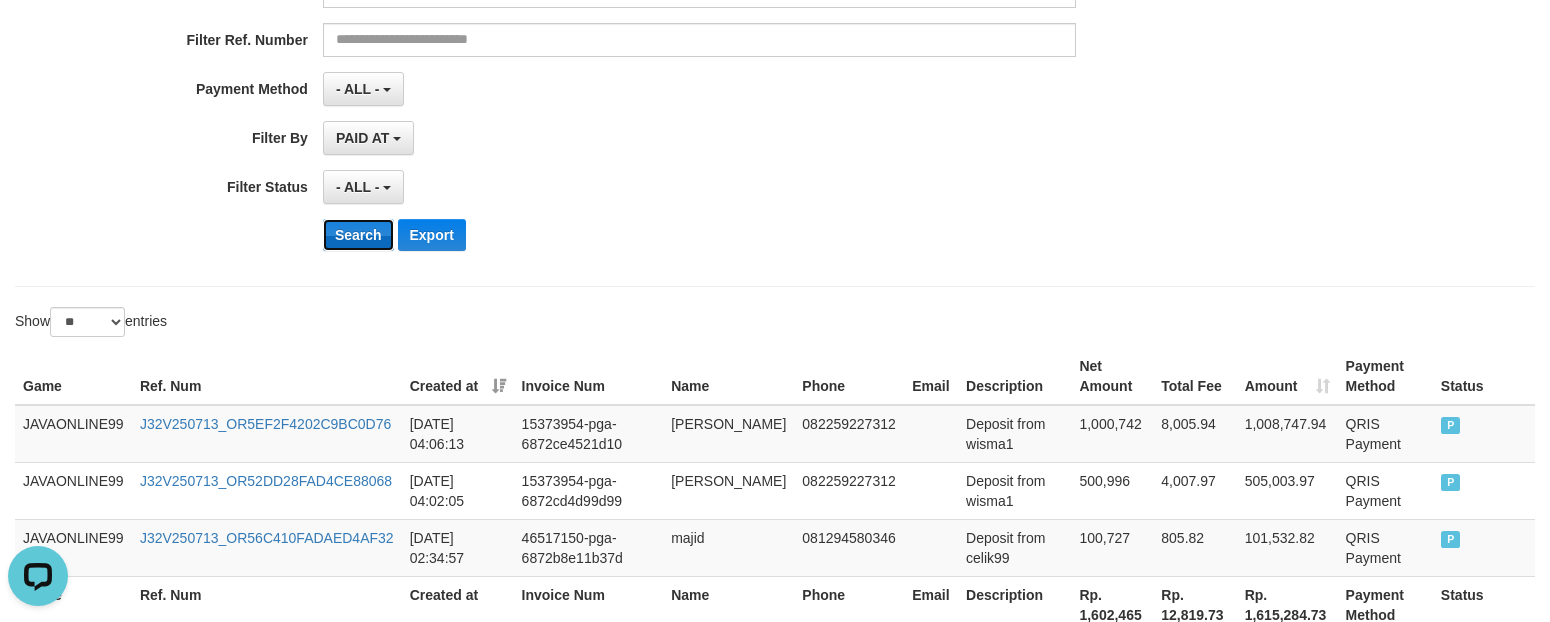 click on "Search" at bounding box center (358, 235) 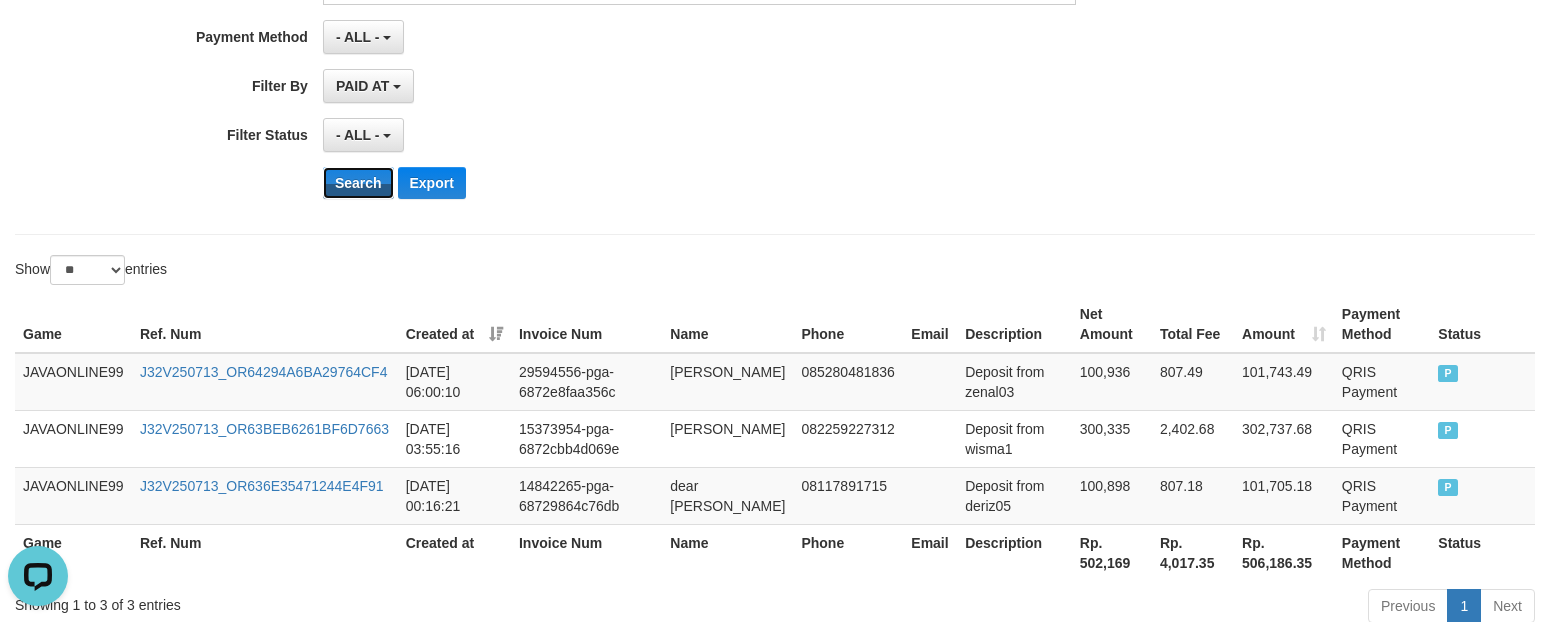 scroll, scrollTop: 500, scrollLeft: 0, axis: vertical 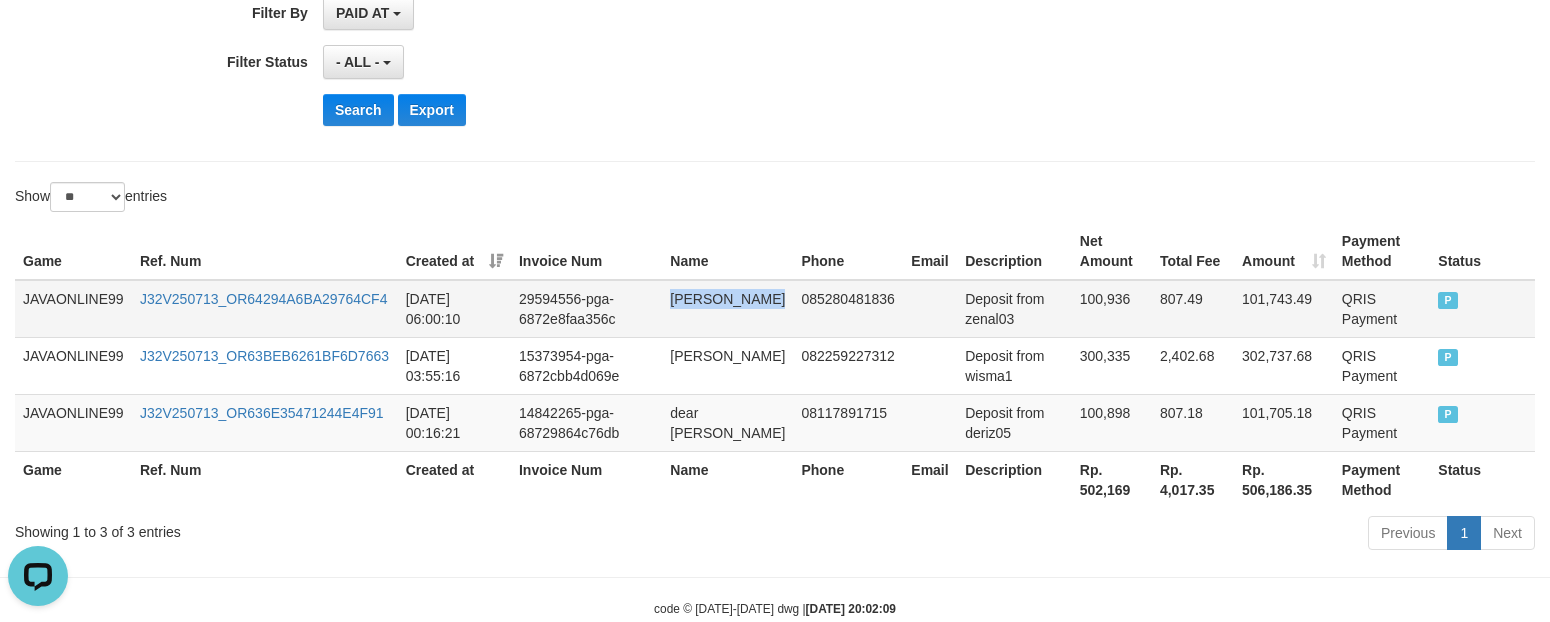 drag, startPoint x: 687, startPoint y: 306, endPoint x: 730, endPoint y: 325, distance: 47.010635 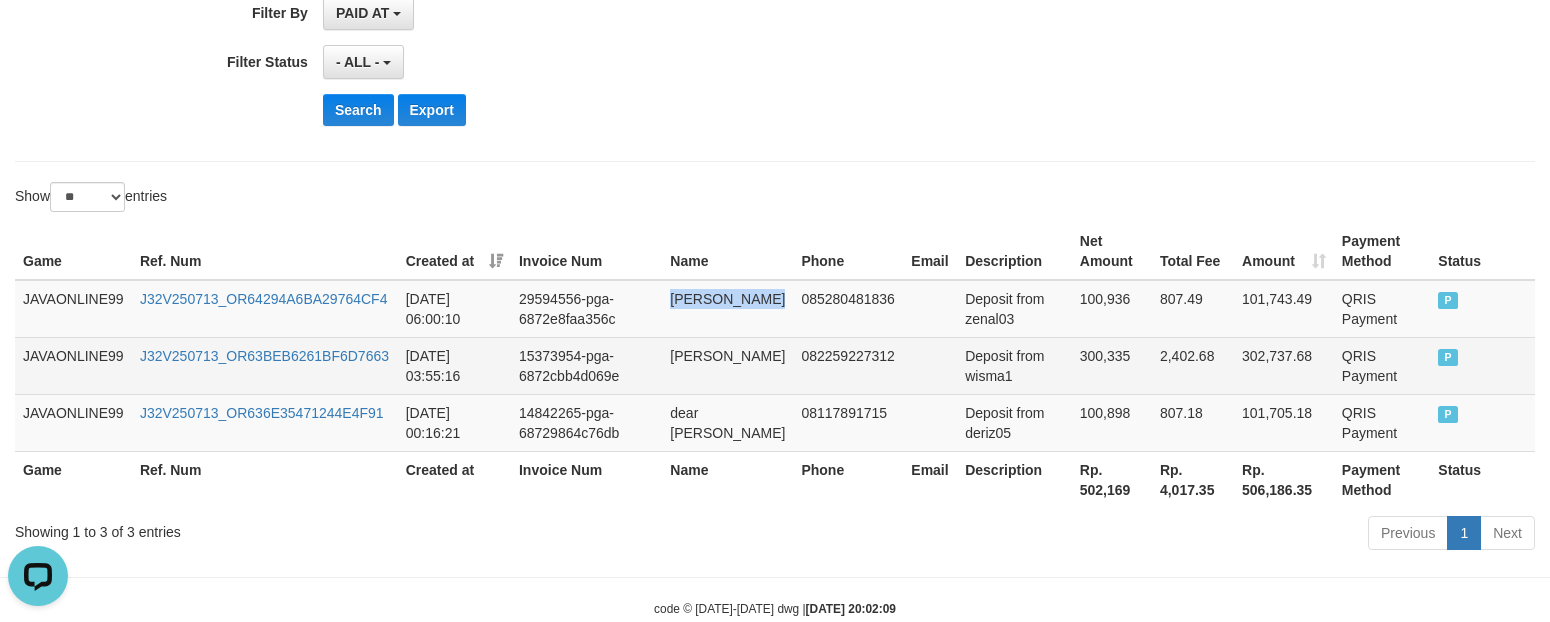 copy on "[PERSON_NAME]" 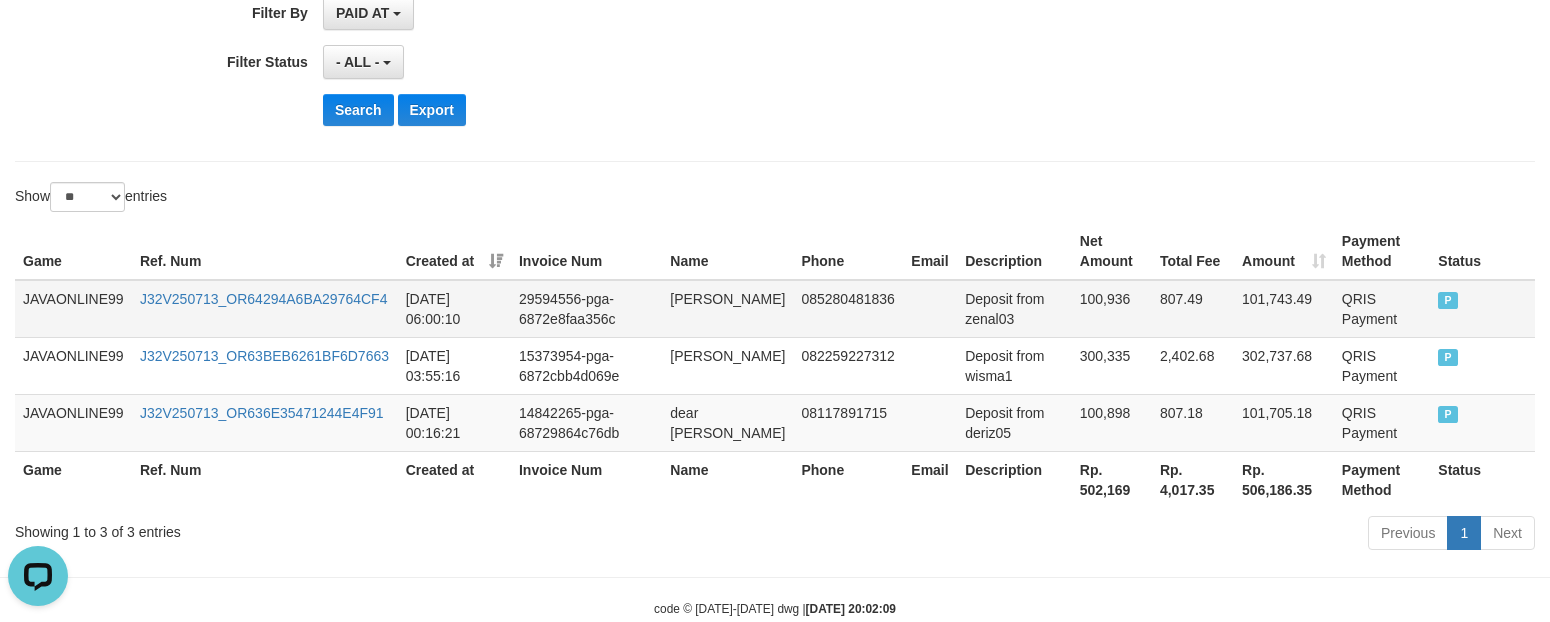 click on "Deposit from zenal03" at bounding box center [1014, 309] 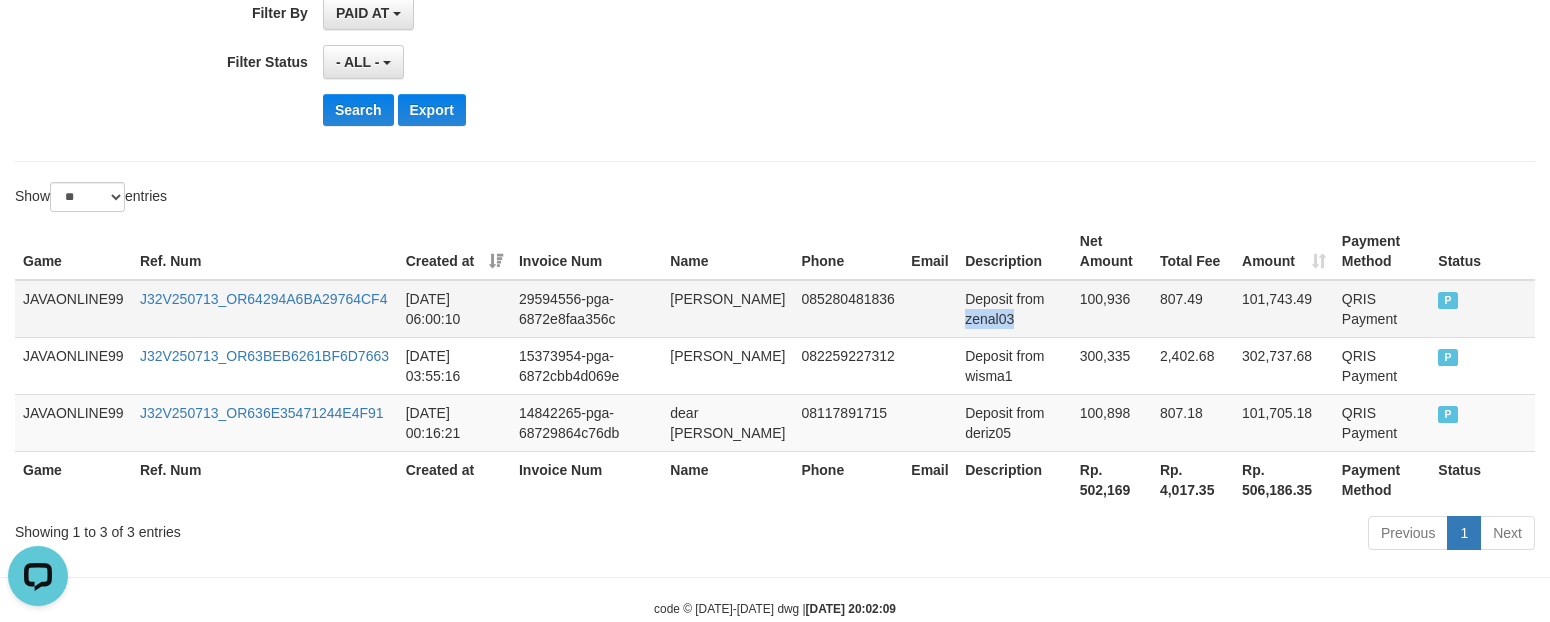click on "Deposit from zenal03" at bounding box center (1014, 309) 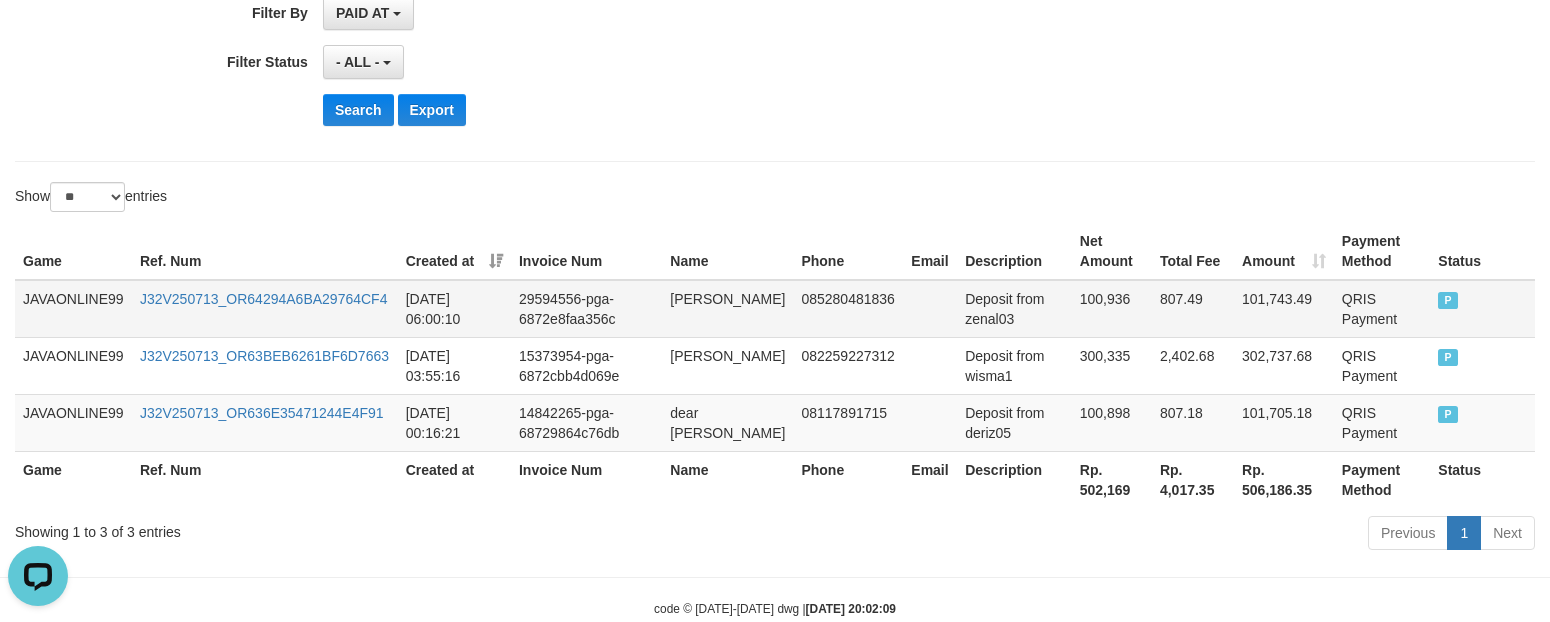 click on "100,936" at bounding box center (1112, 309) 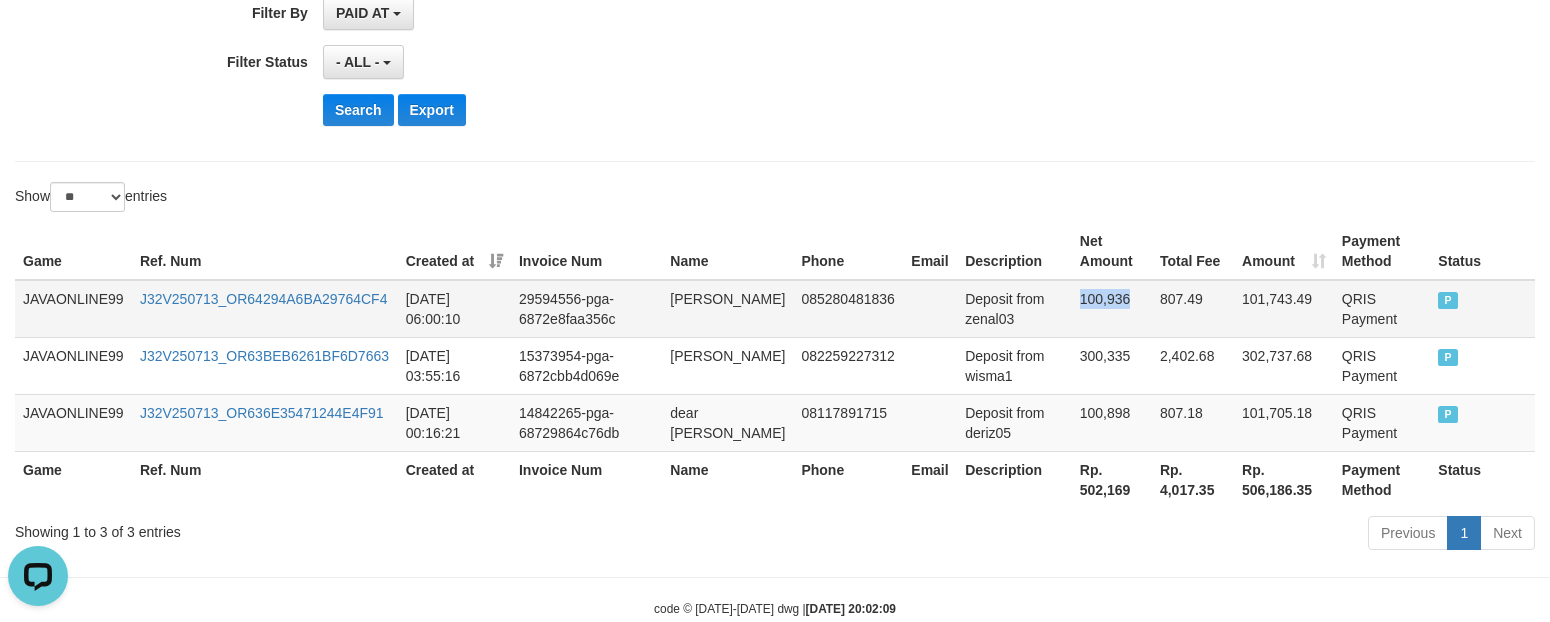 click on "100,936" at bounding box center [1112, 309] 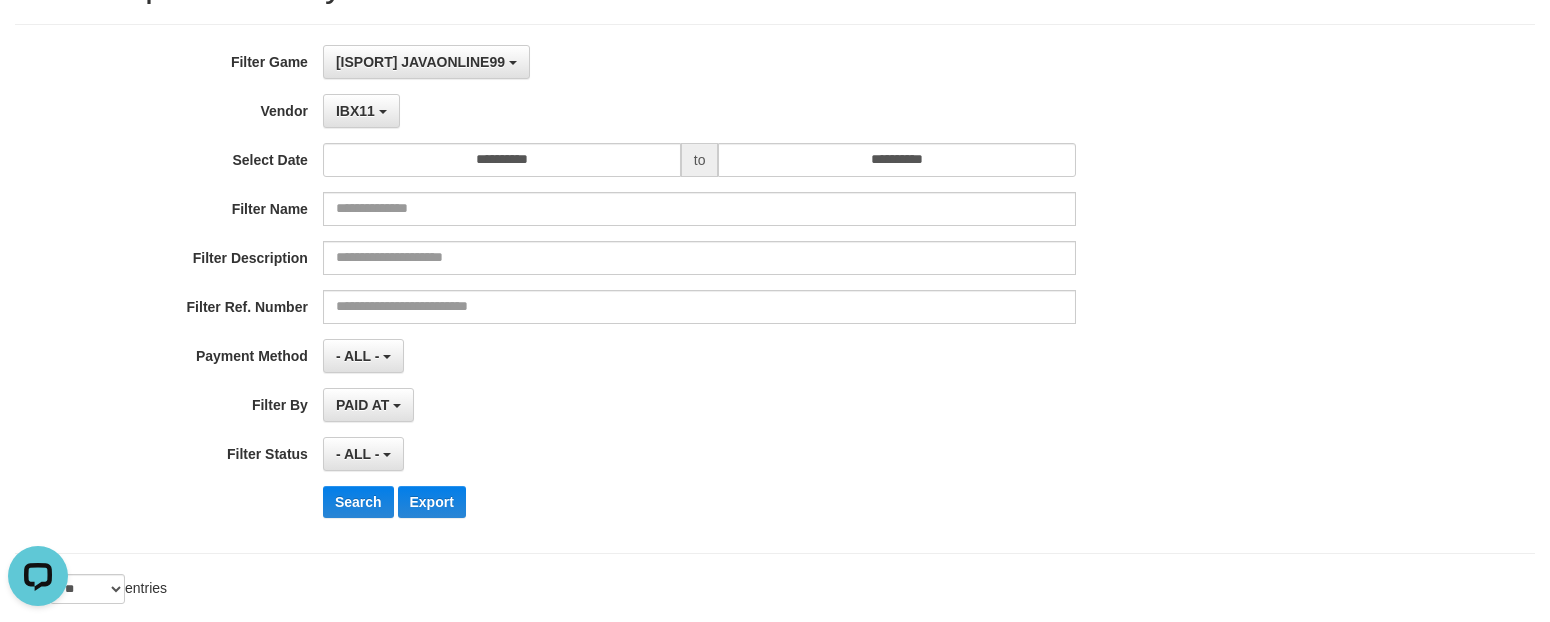 scroll, scrollTop: 0, scrollLeft: 0, axis: both 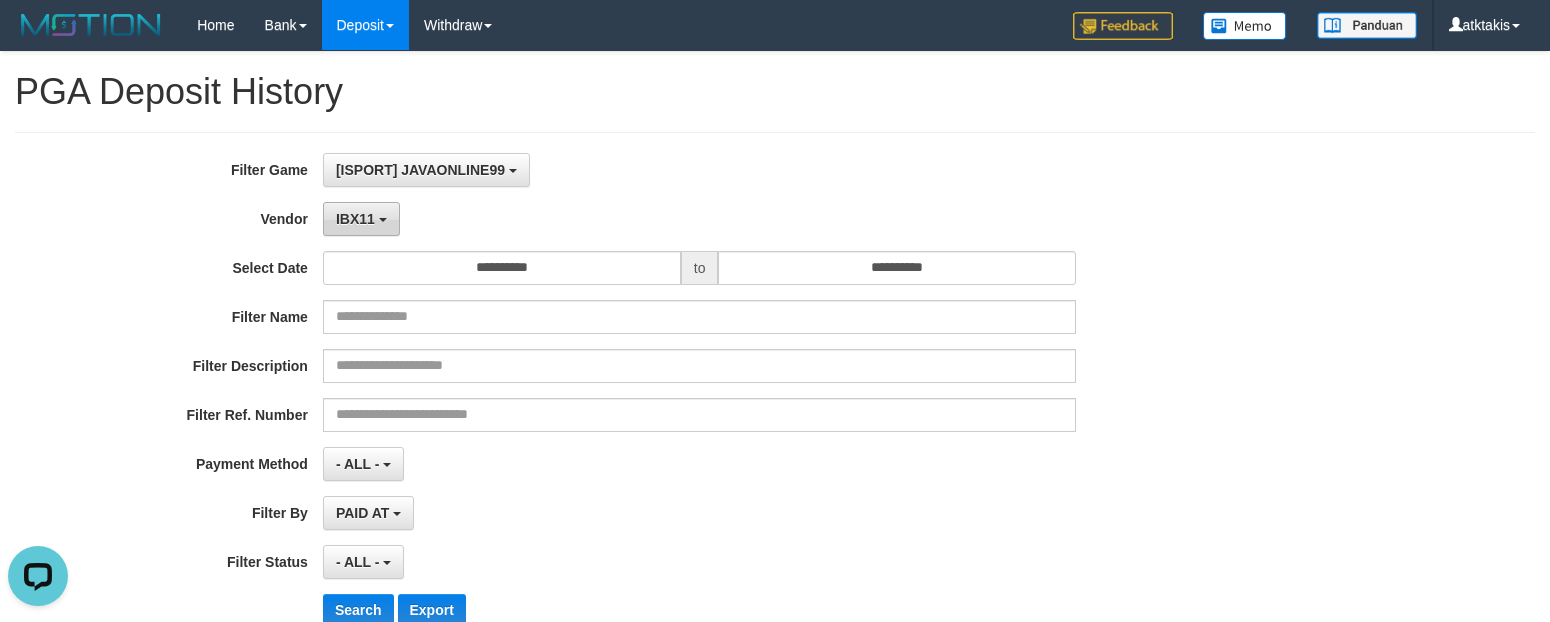 click on "IBX11" at bounding box center (355, 219) 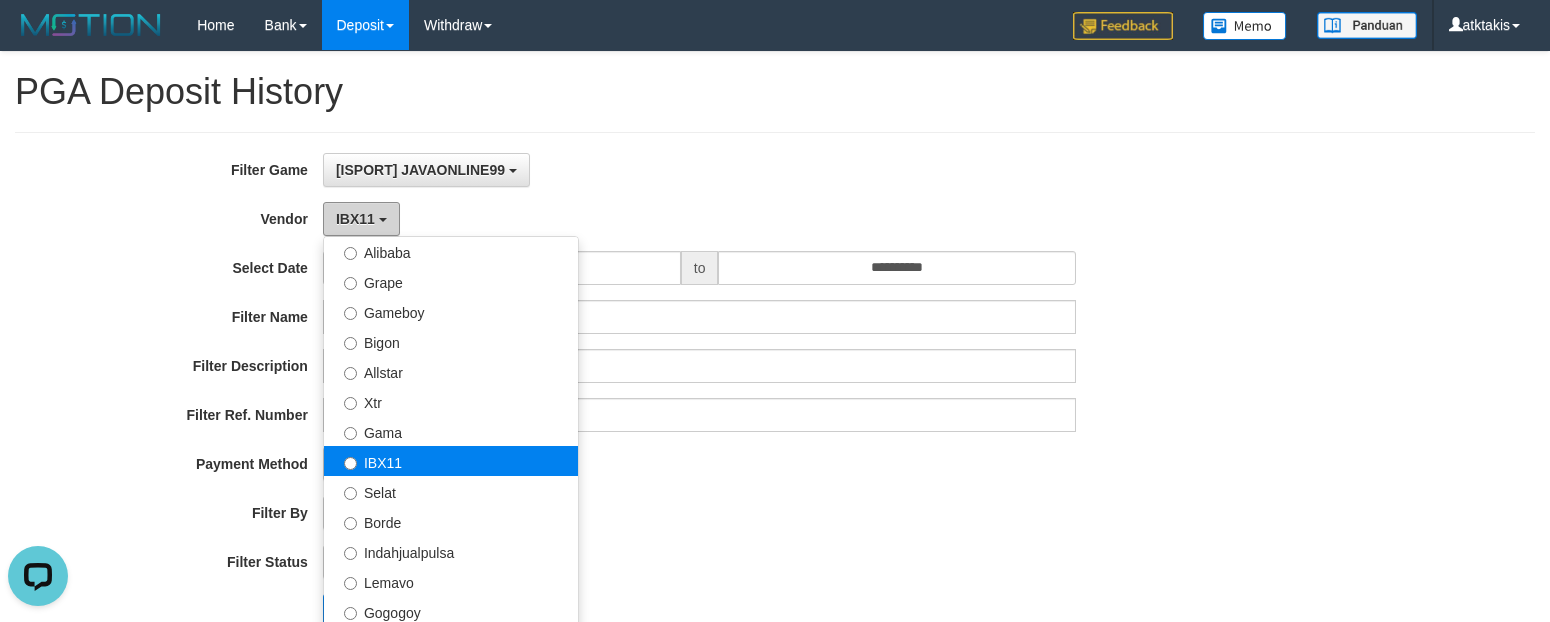 scroll, scrollTop: 686, scrollLeft: 0, axis: vertical 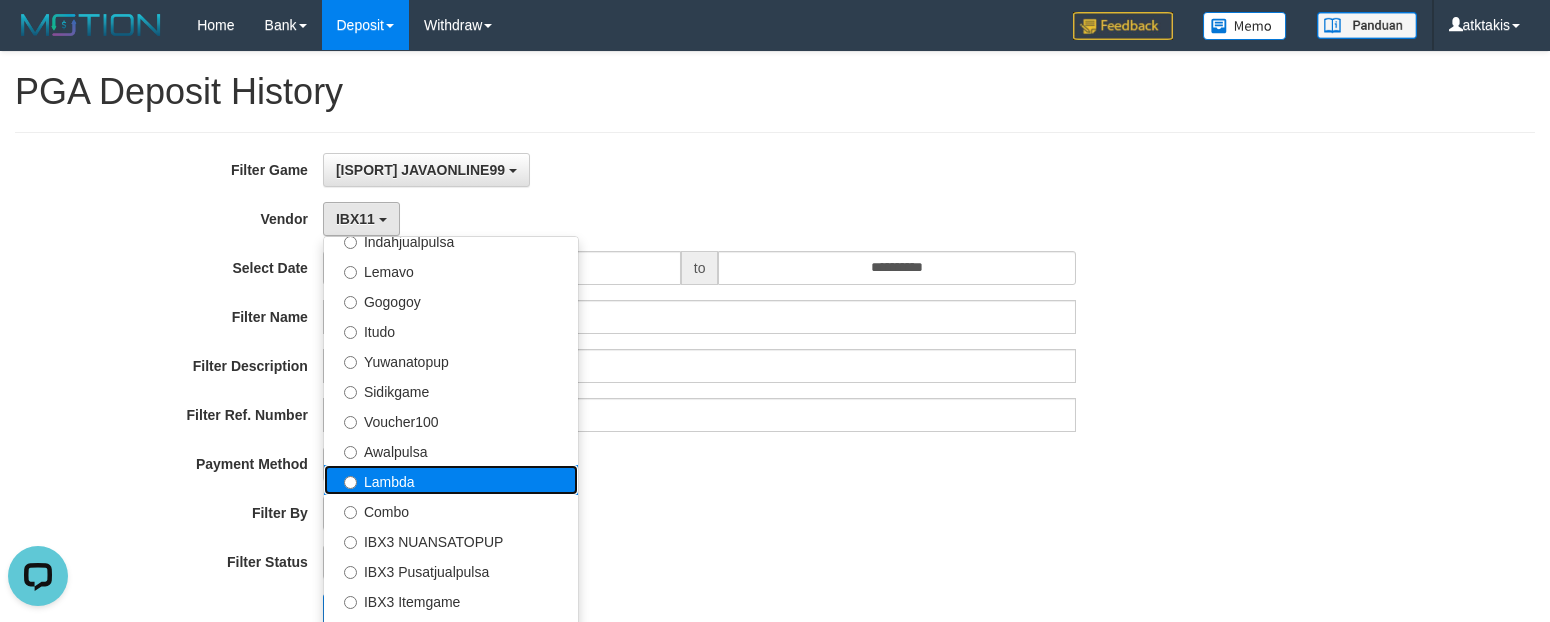 click on "Lambda" at bounding box center [451, 480] 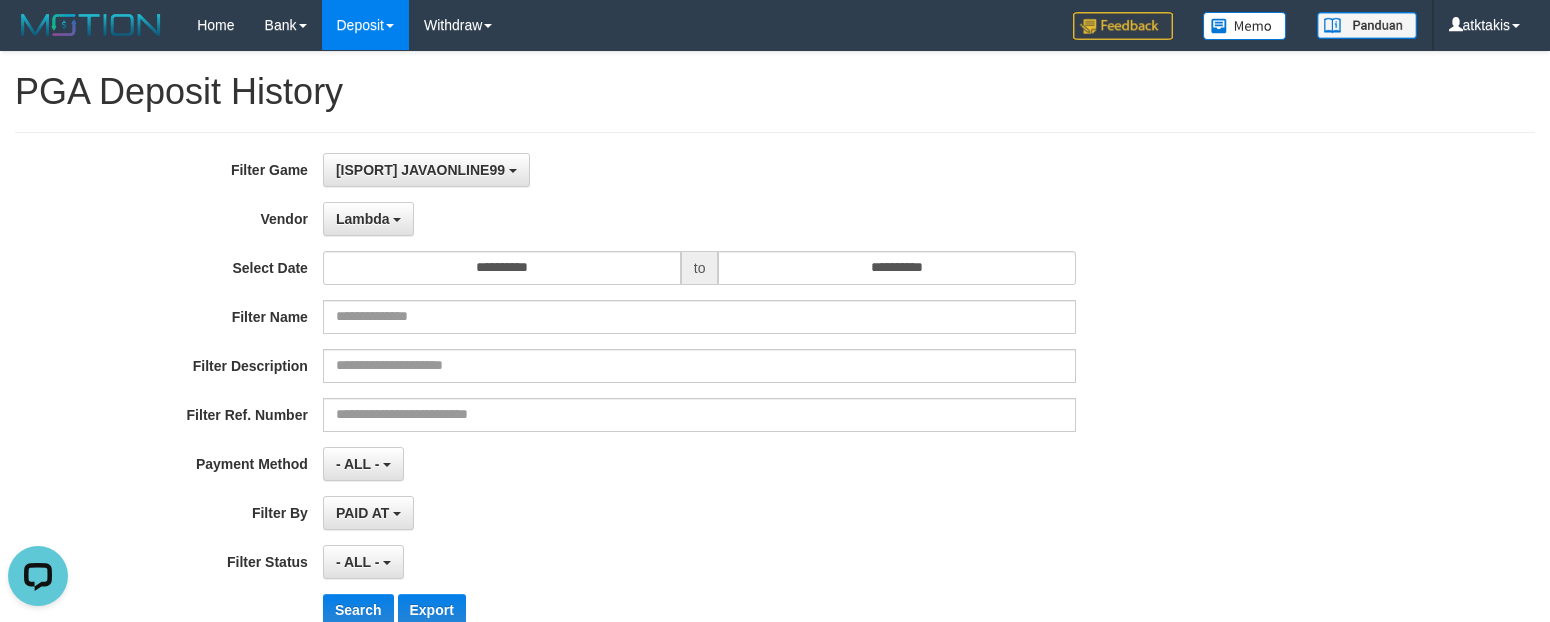 select on "**********" 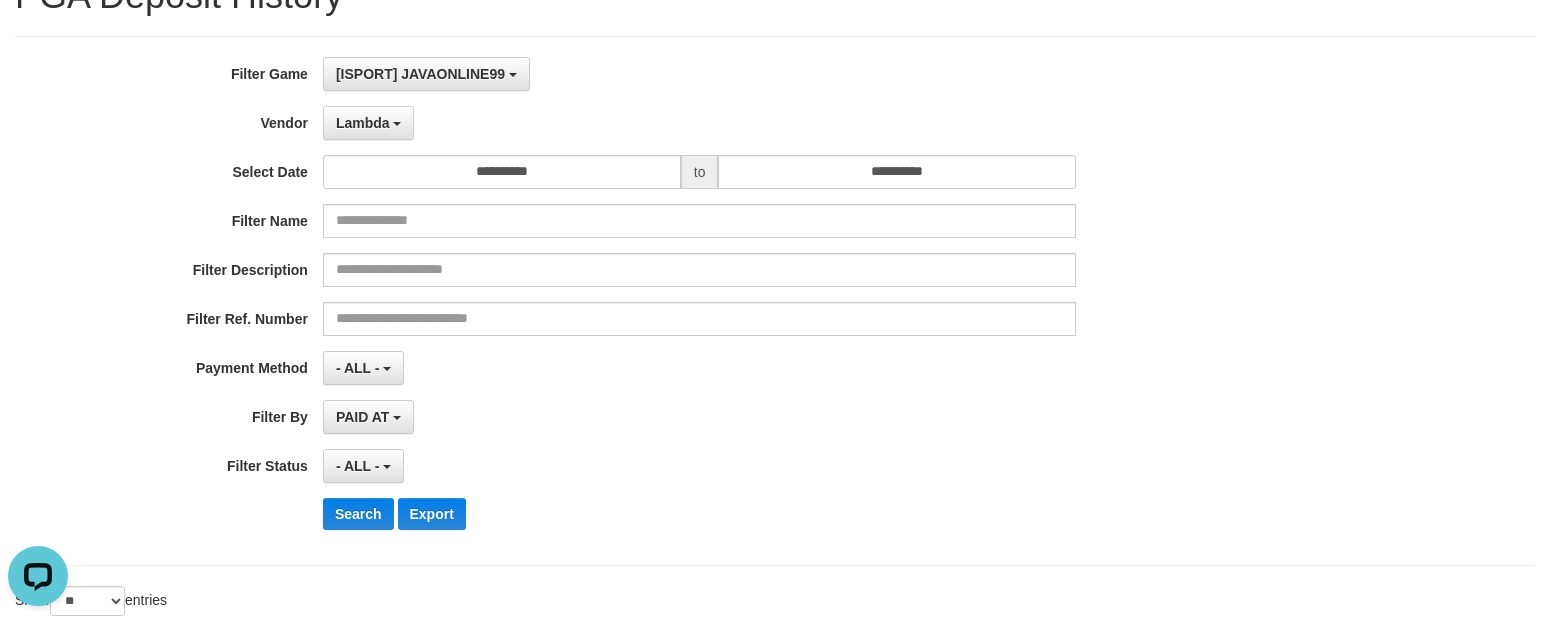scroll, scrollTop: 250, scrollLeft: 0, axis: vertical 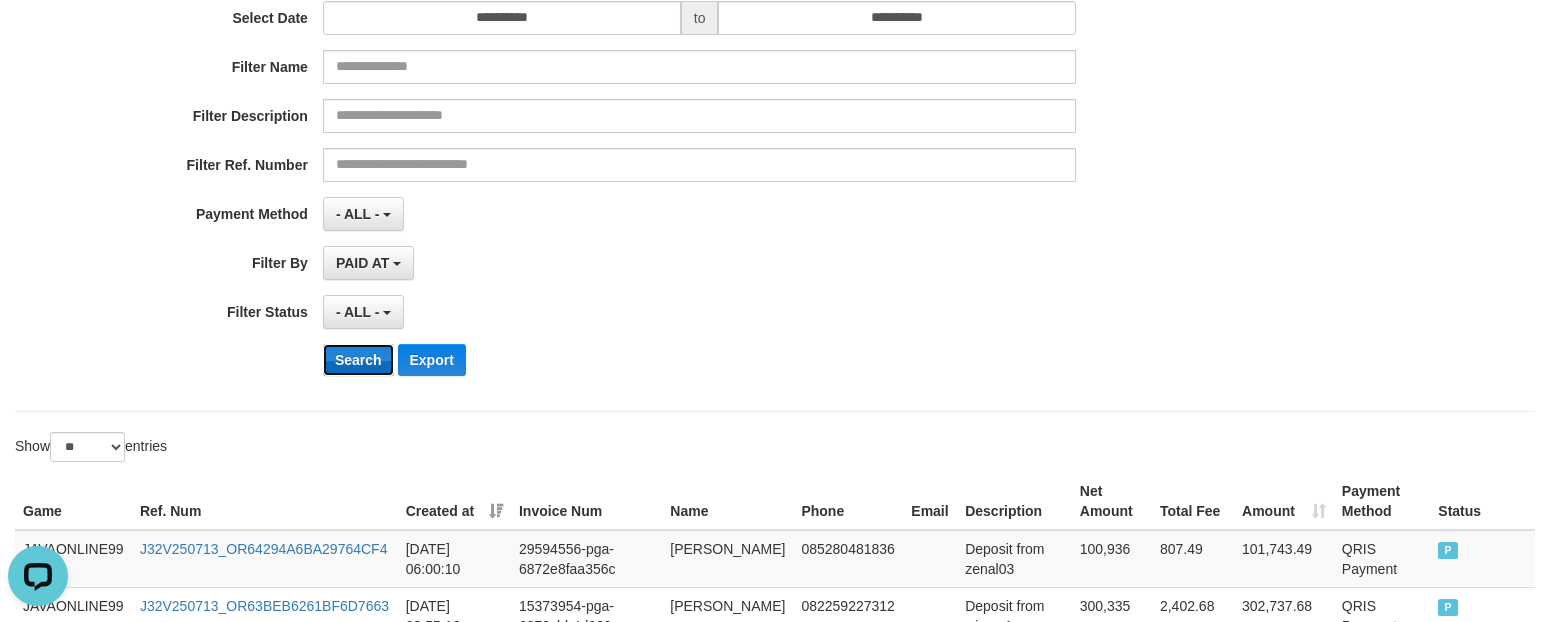 click on "Search" at bounding box center [358, 360] 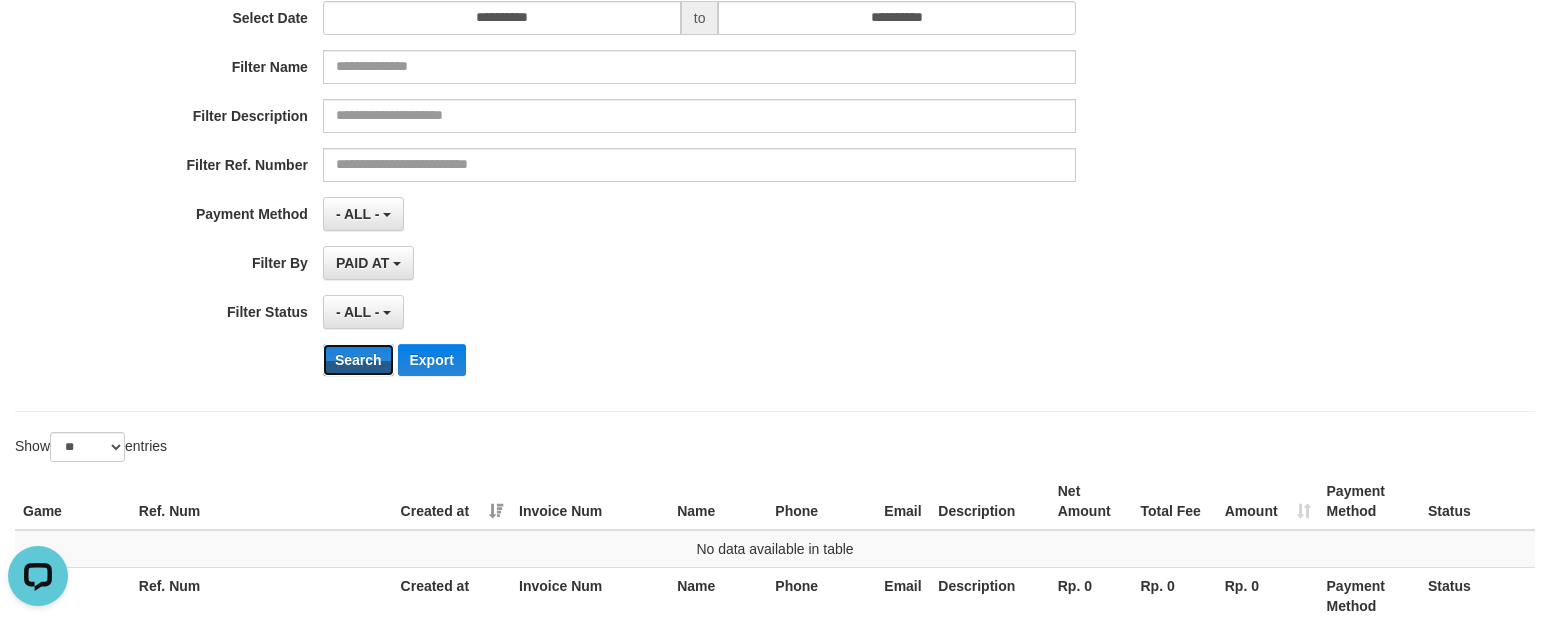 scroll, scrollTop: 375, scrollLeft: 0, axis: vertical 